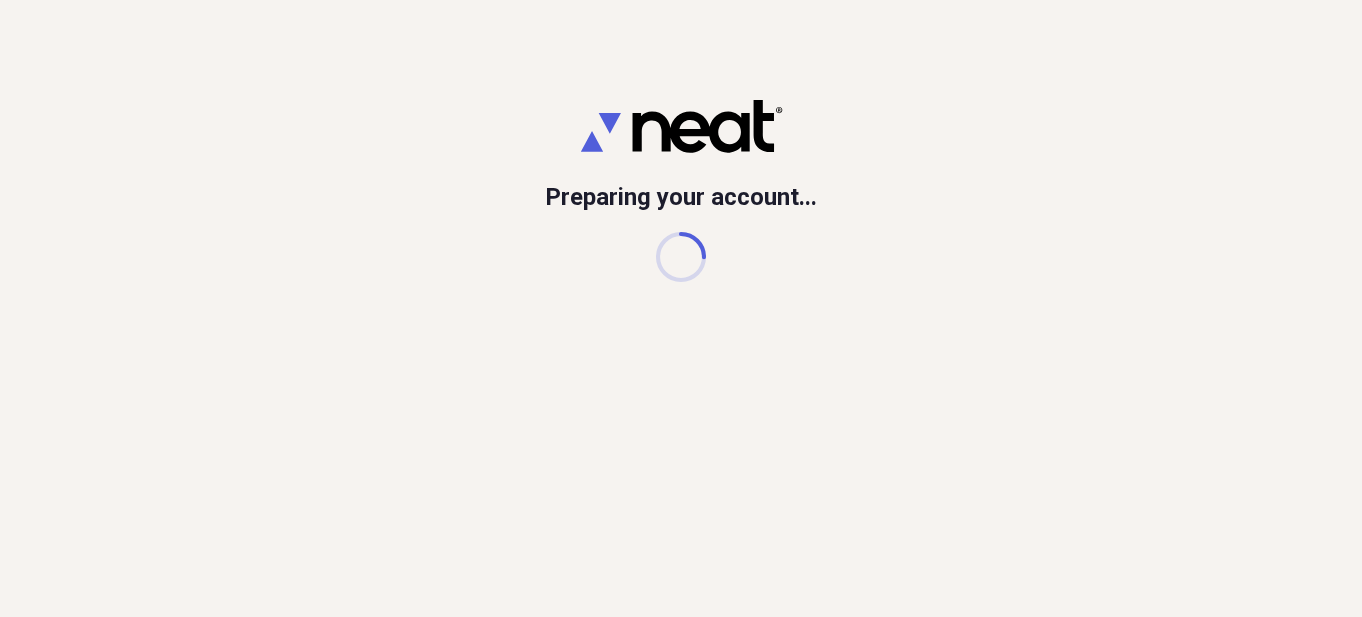 scroll, scrollTop: 0, scrollLeft: 0, axis: both 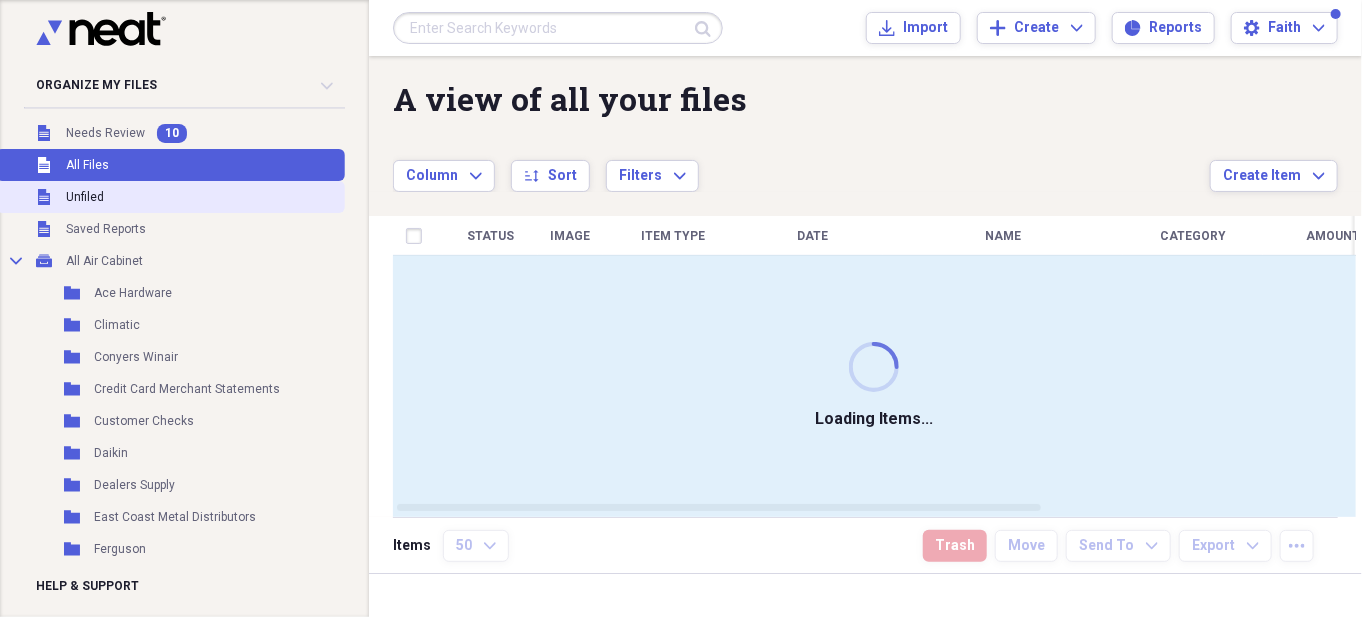 click on "Unfiled Unfiled" at bounding box center (170, 197) 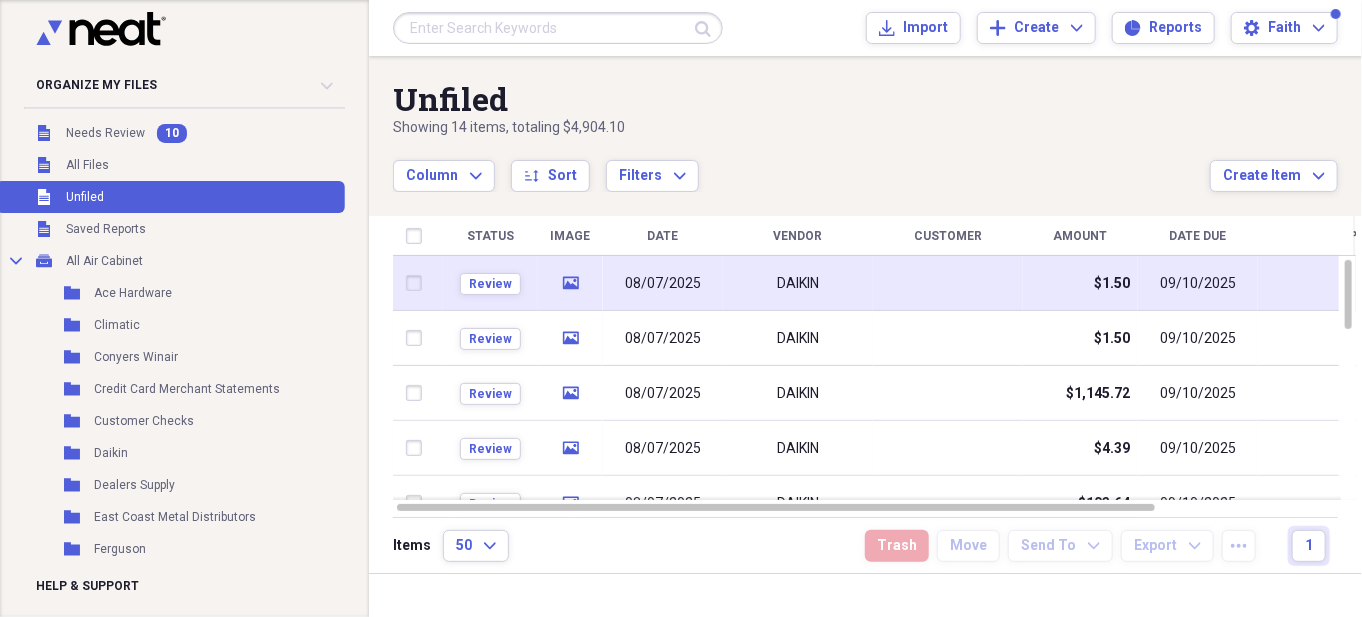 click at bounding box center (948, 283) 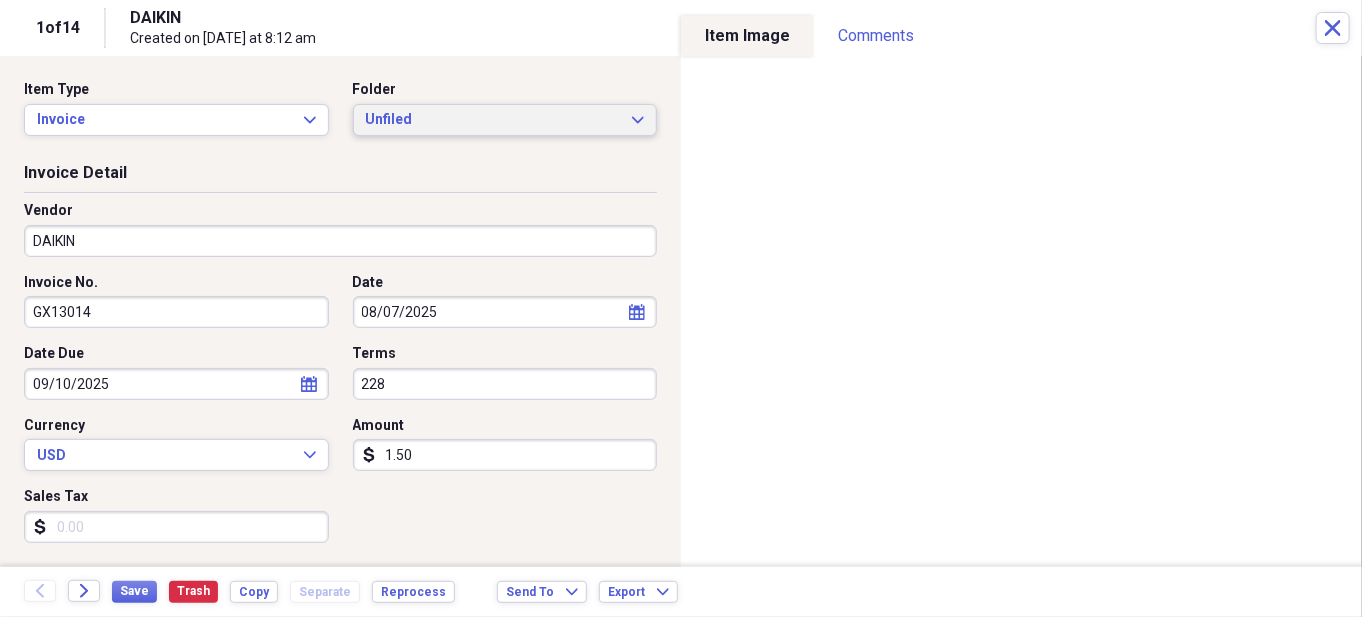 click on "Unfiled" at bounding box center (493, 120) 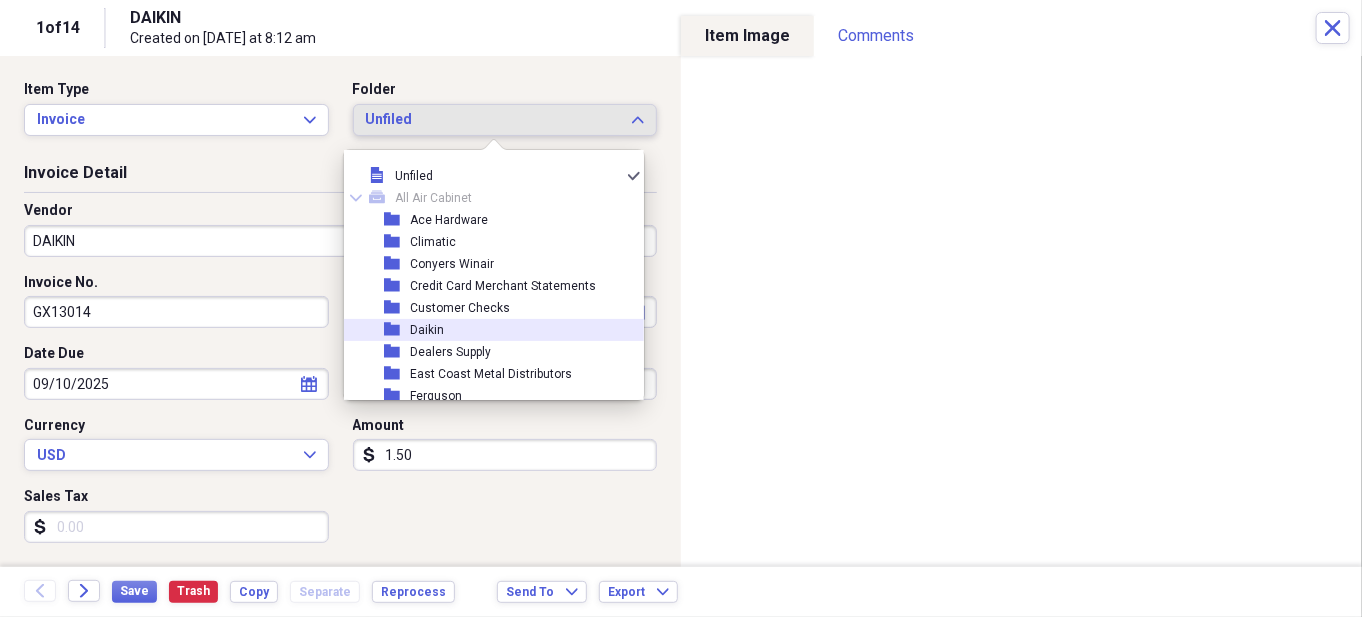 click on "folder Daikin" at bounding box center (486, 330) 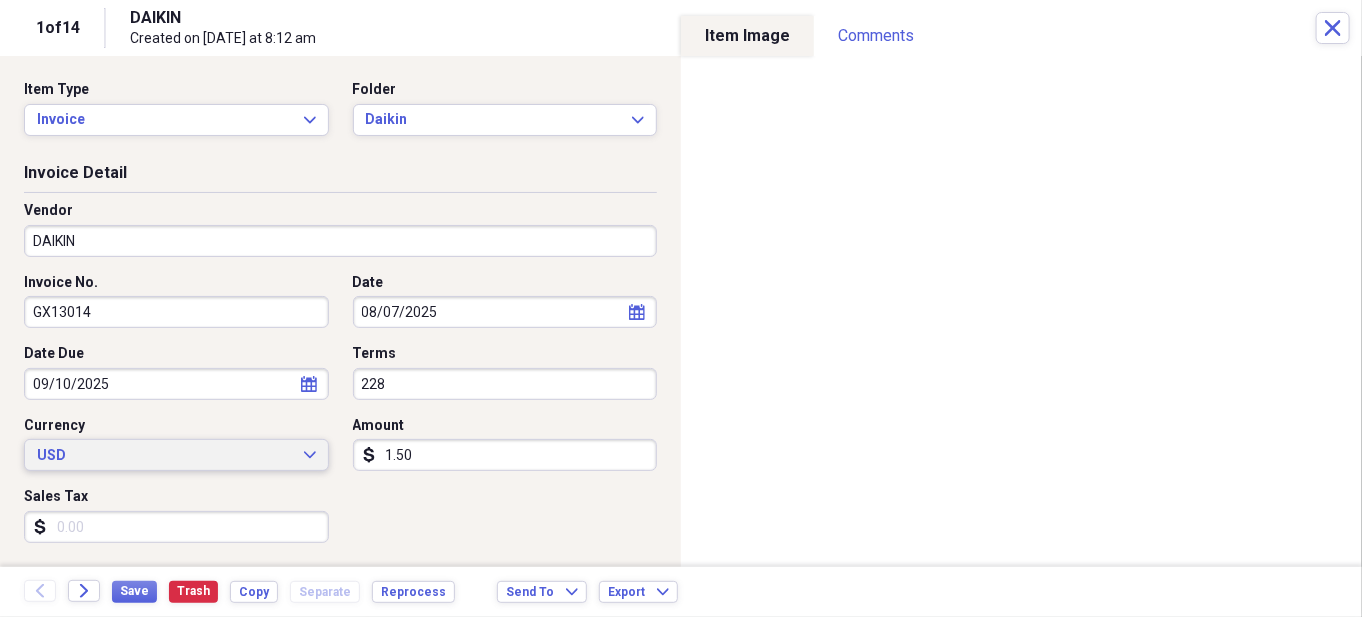 drag, startPoint x: 329, startPoint y: 455, endPoint x: 308, endPoint y: 465, distance: 23.259407 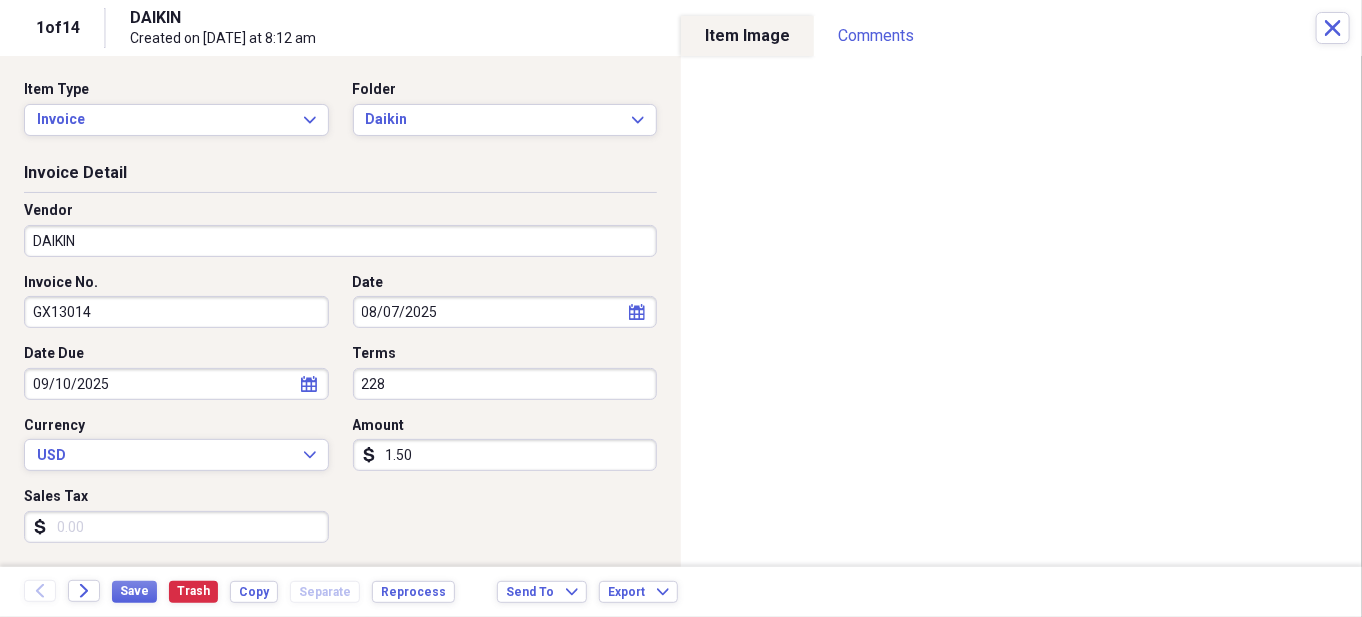drag, startPoint x: 407, startPoint y: 454, endPoint x: 353, endPoint y: 450, distance: 54.147945 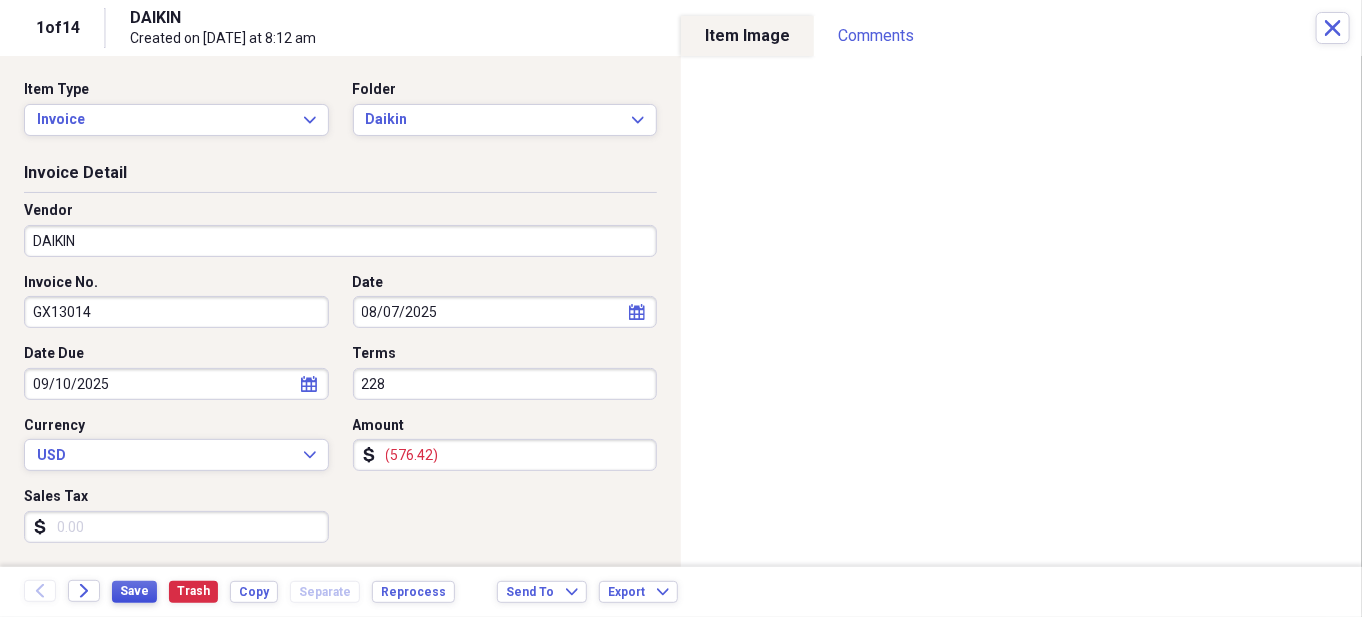 type on "(576.42)" 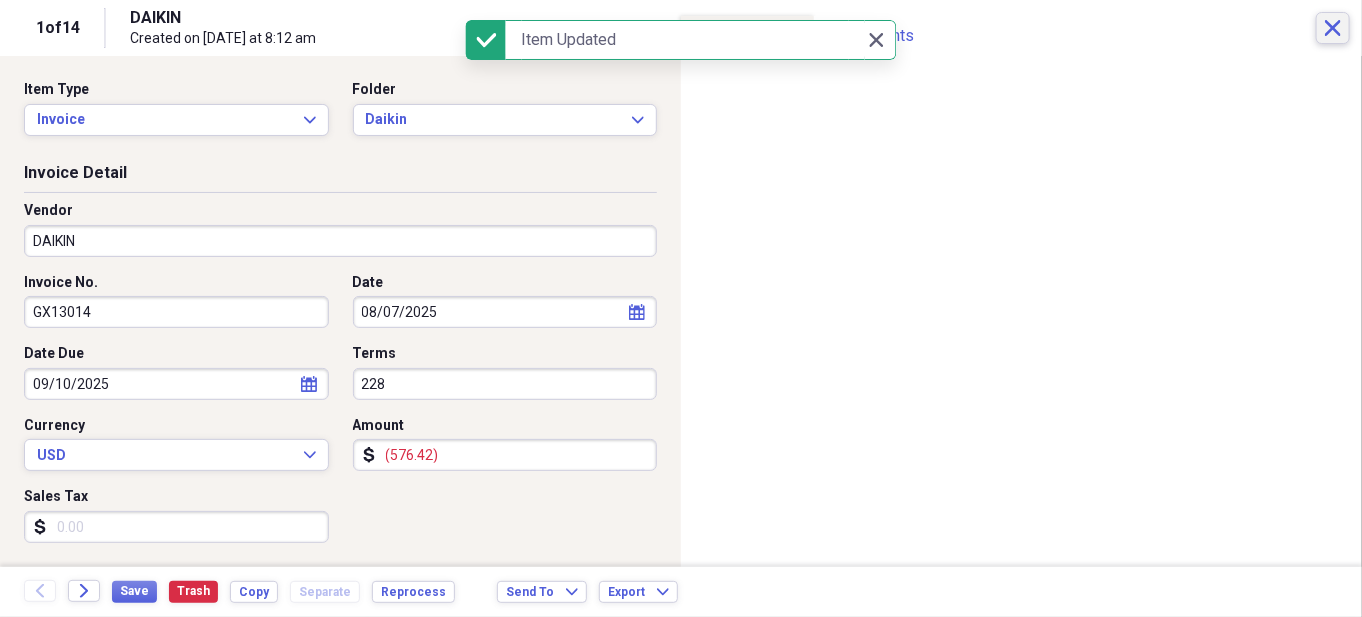 click on "Close" at bounding box center [1333, 28] 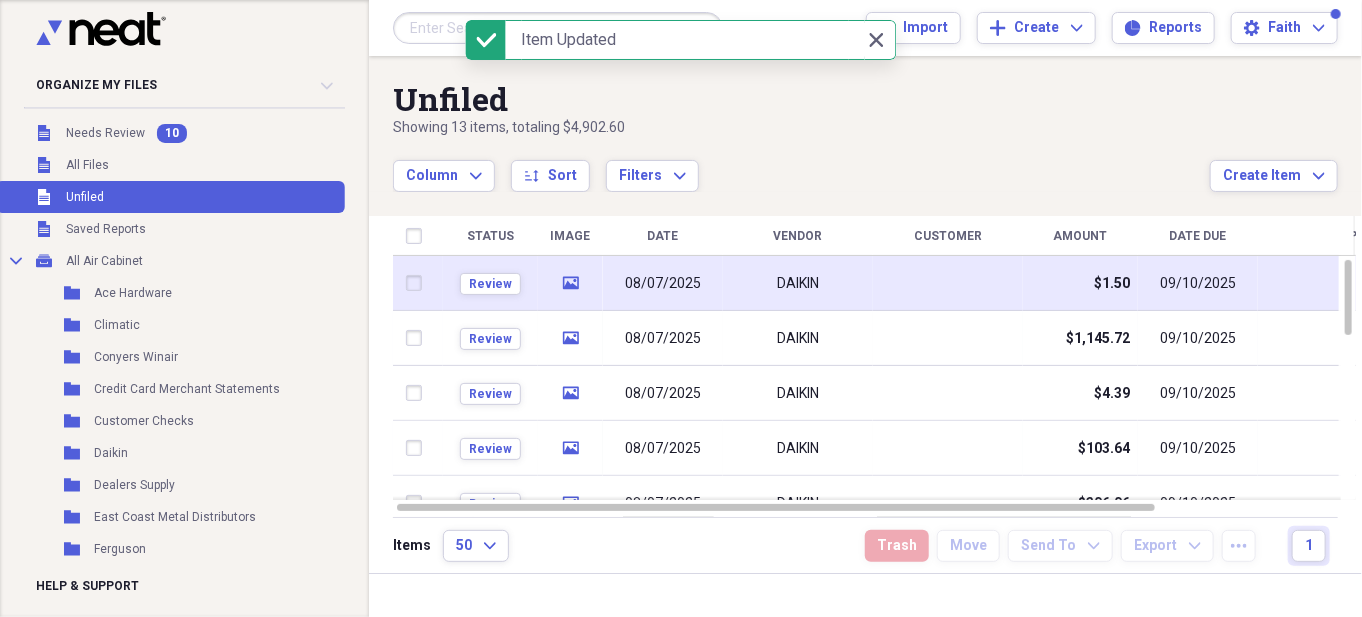 click at bounding box center [948, 283] 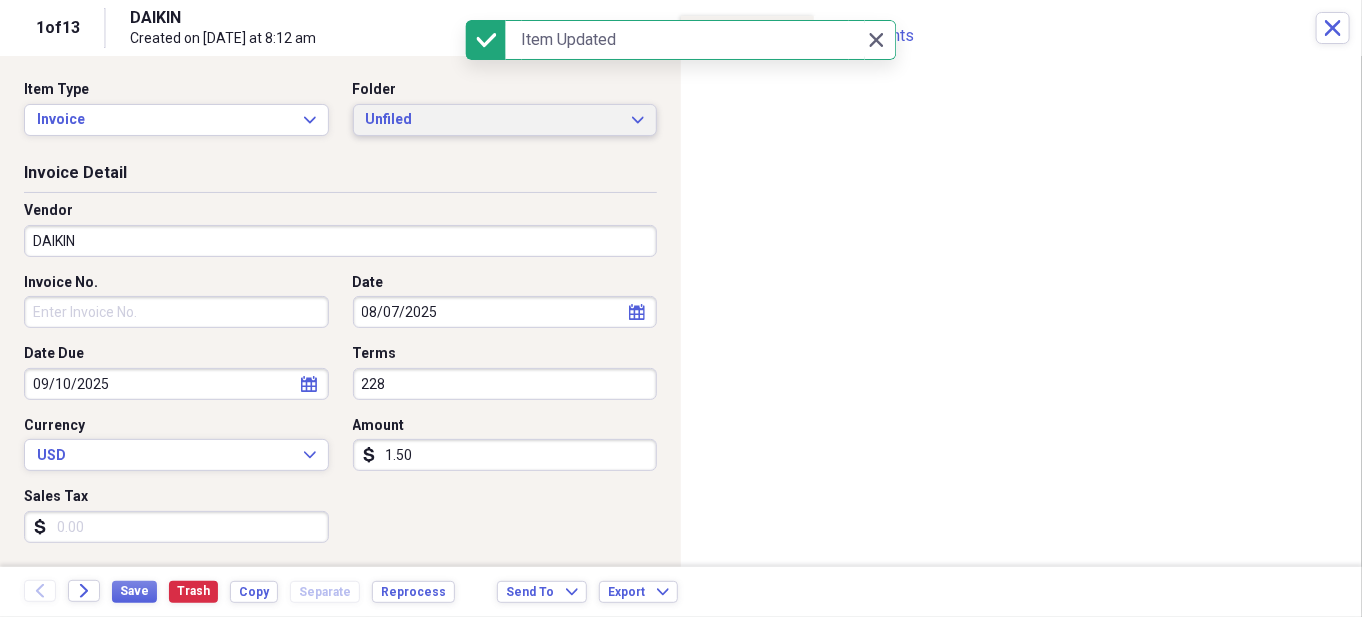 click on "Unfiled" at bounding box center [493, 120] 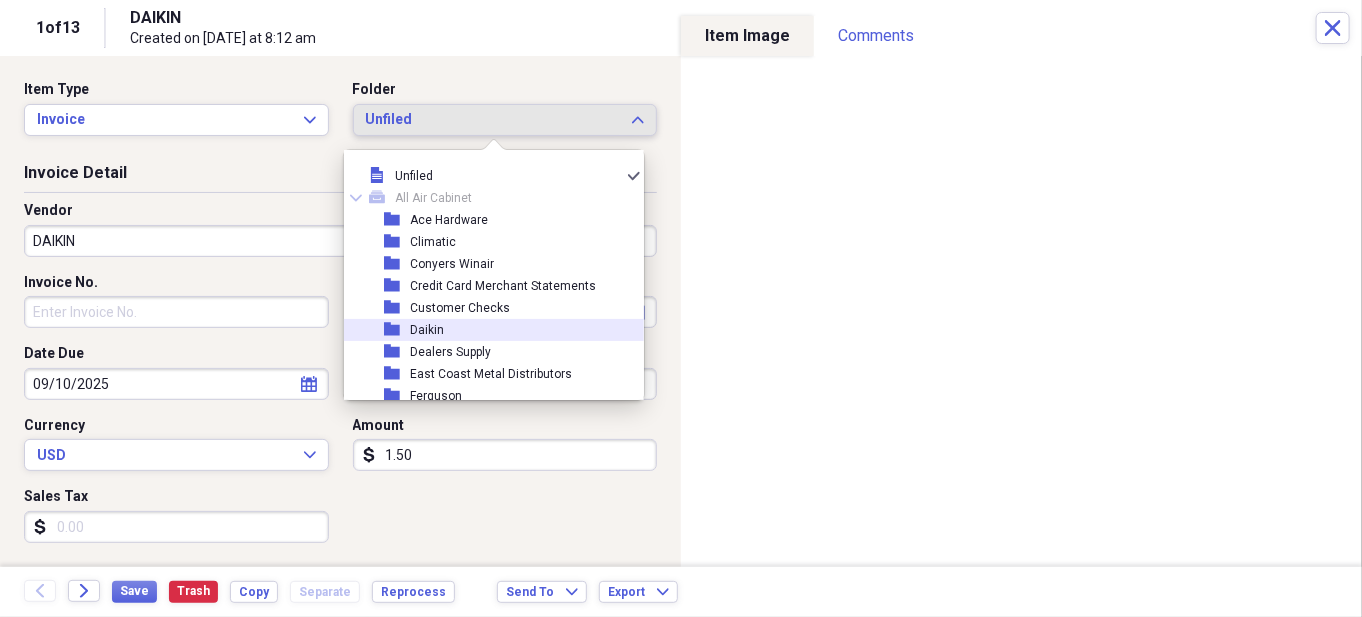 click on "folder Daikin" at bounding box center [486, 330] 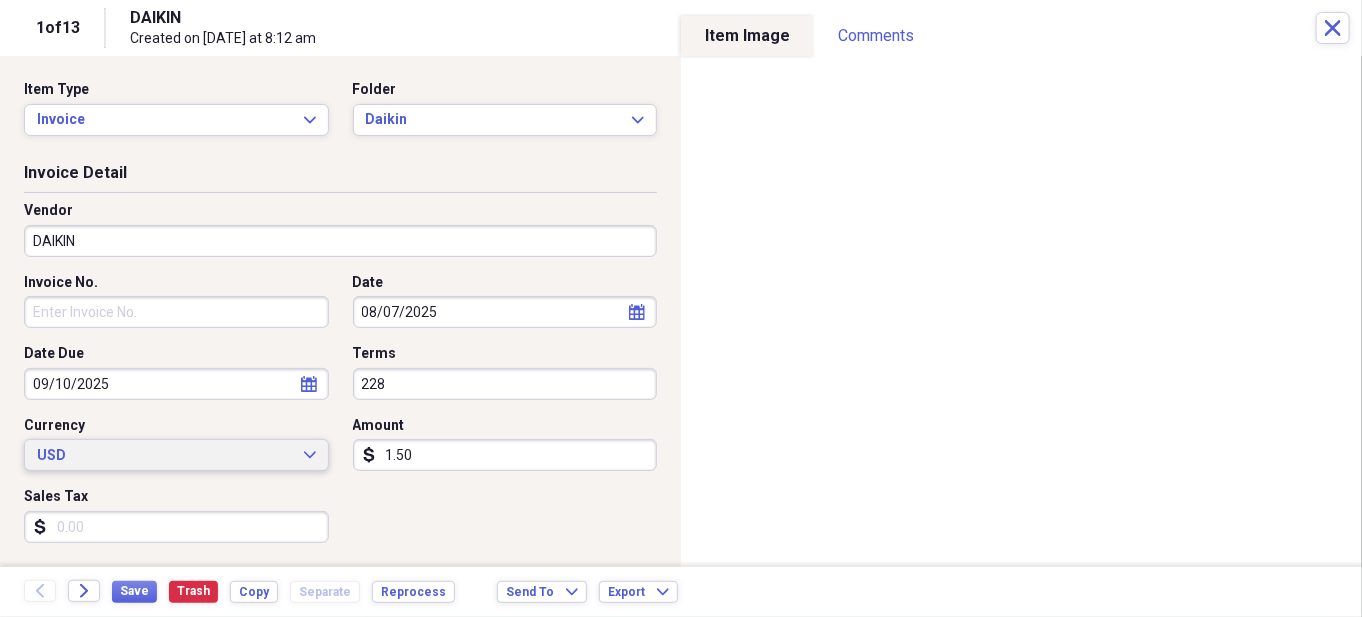 drag, startPoint x: 456, startPoint y: 449, endPoint x: 314, endPoint y: 457, distance: 142.22517 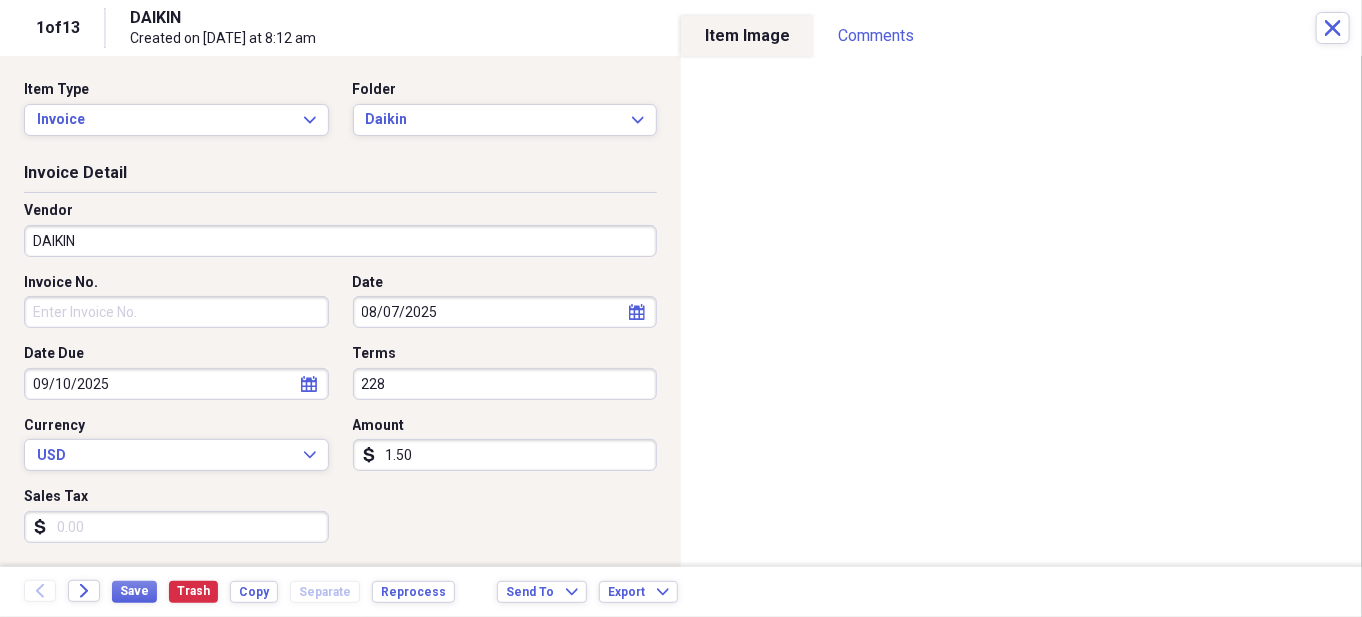 drag, startPoint x: 422, startPoint y: 445, endPoint x: 360, endPoint y: 449, distance: 62.1289 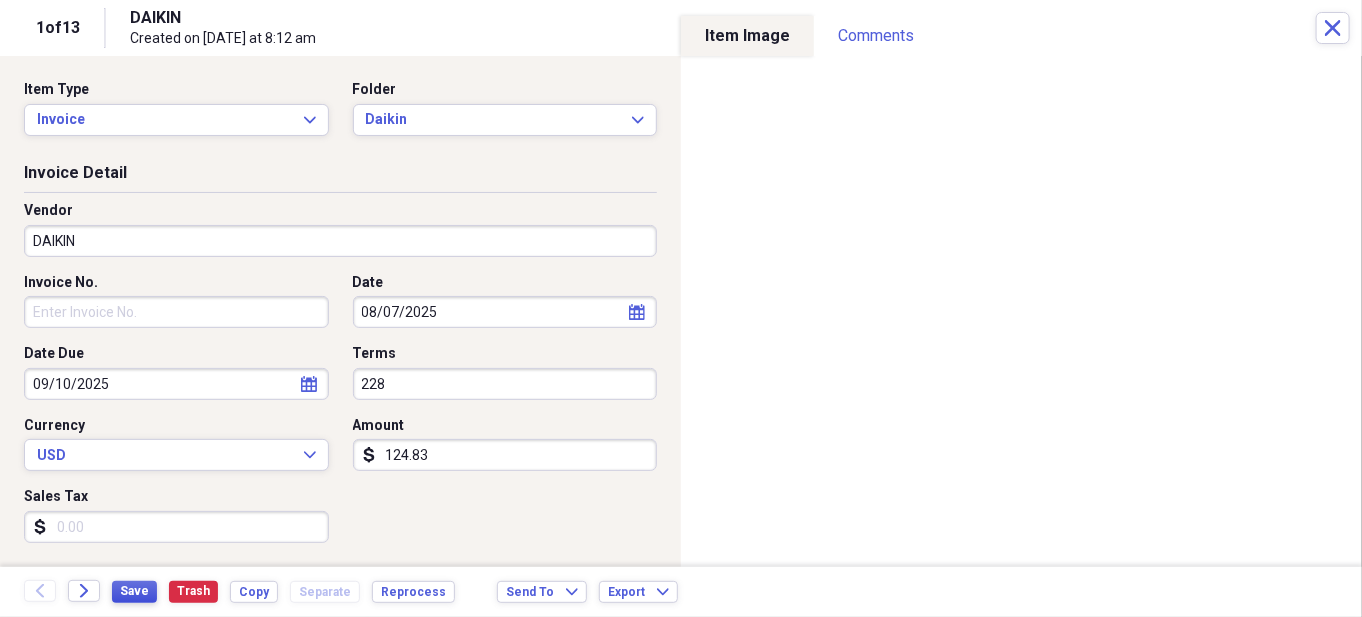 type on "124.83" 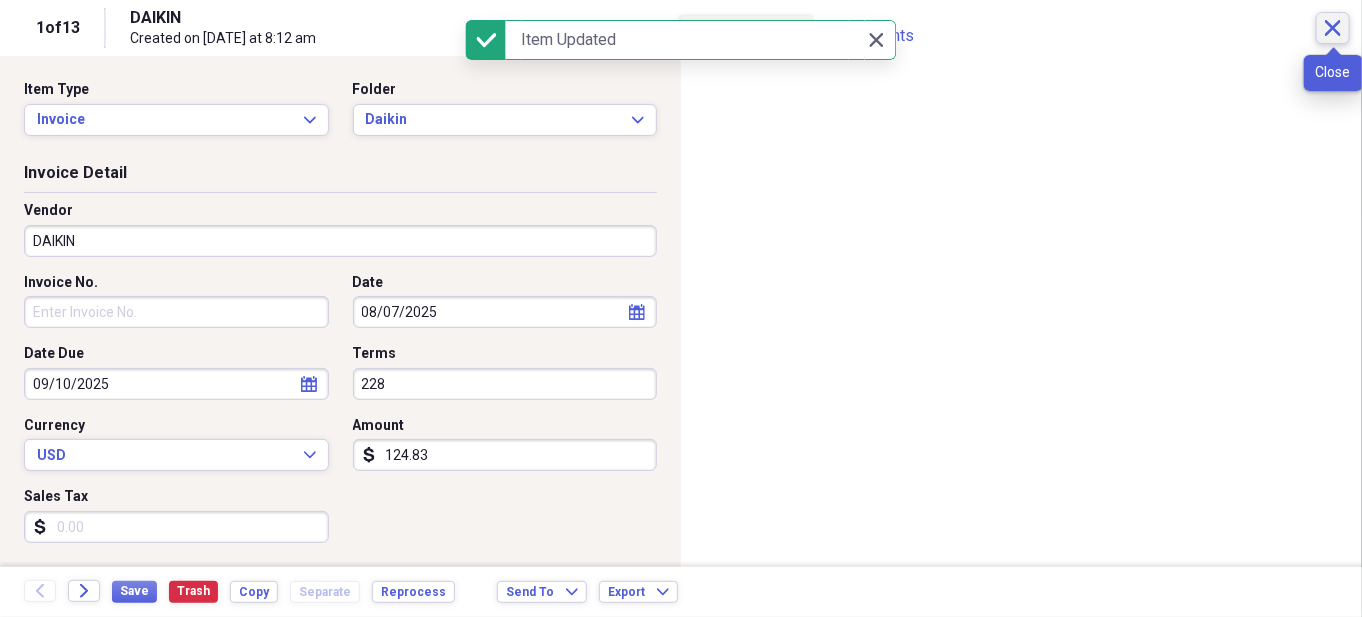 click on "Close" at bounding box center (1333, 28) 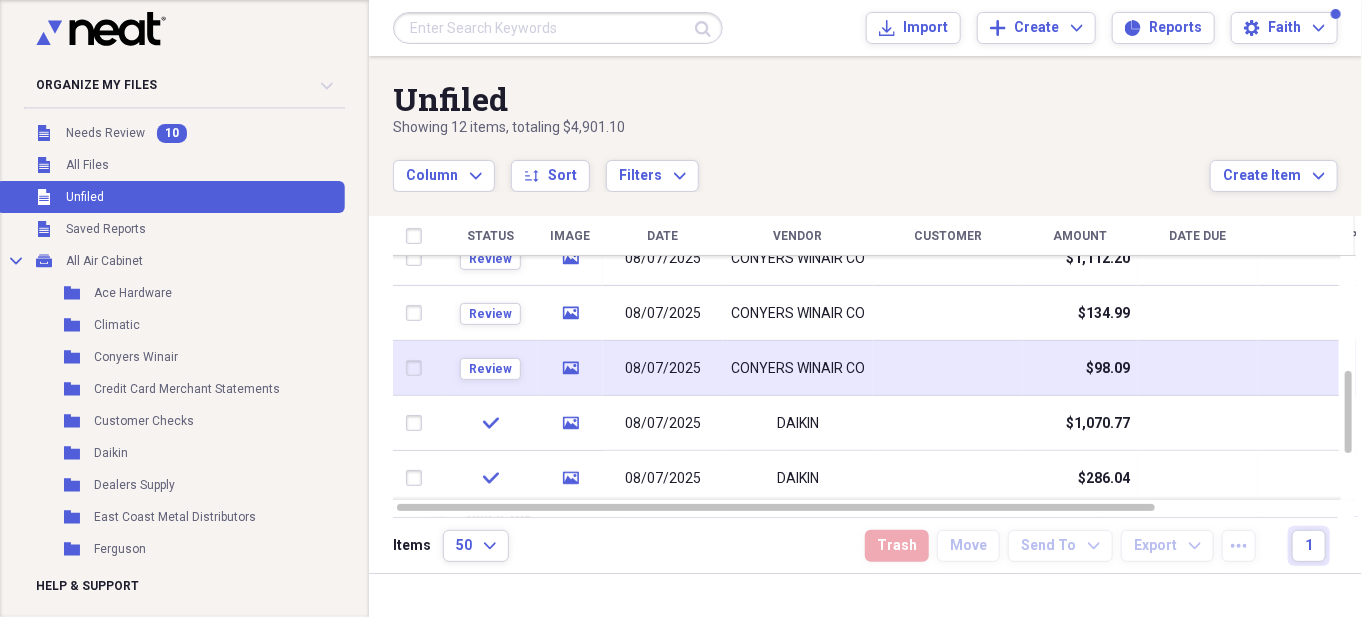 click on "CONYERS WINAIR CO" at bounding box center [798, 368] 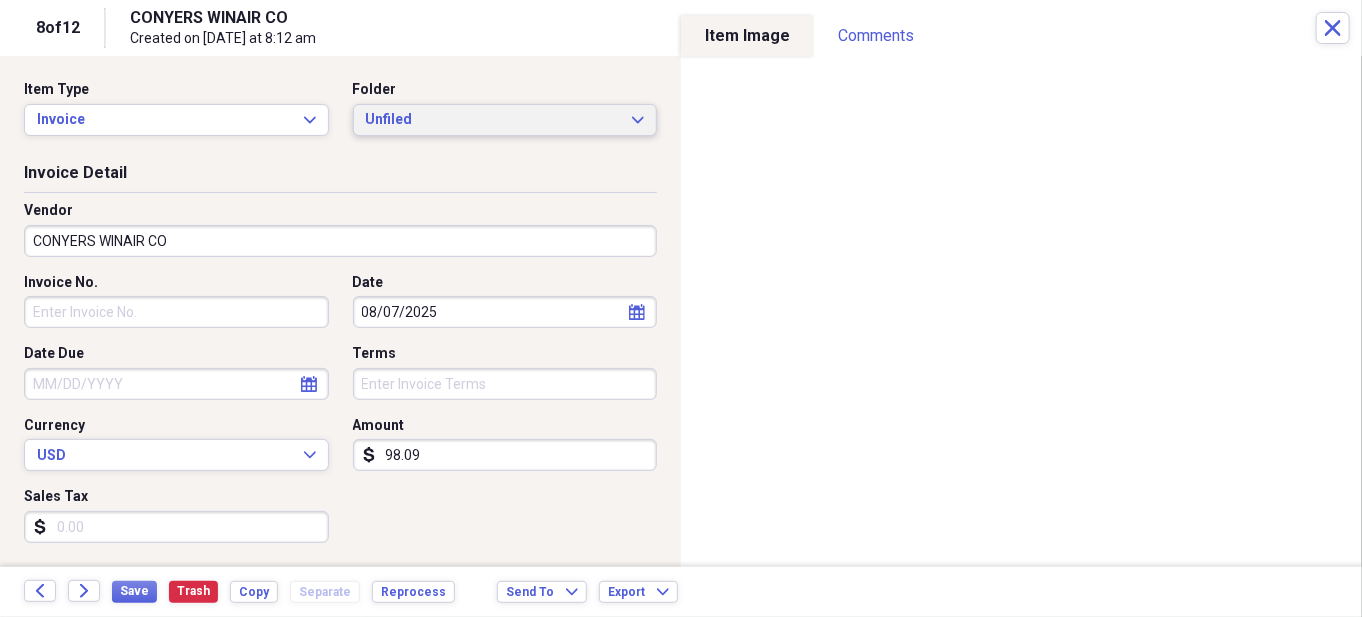 click on "Unfiled" at bounding box center [493, 120] 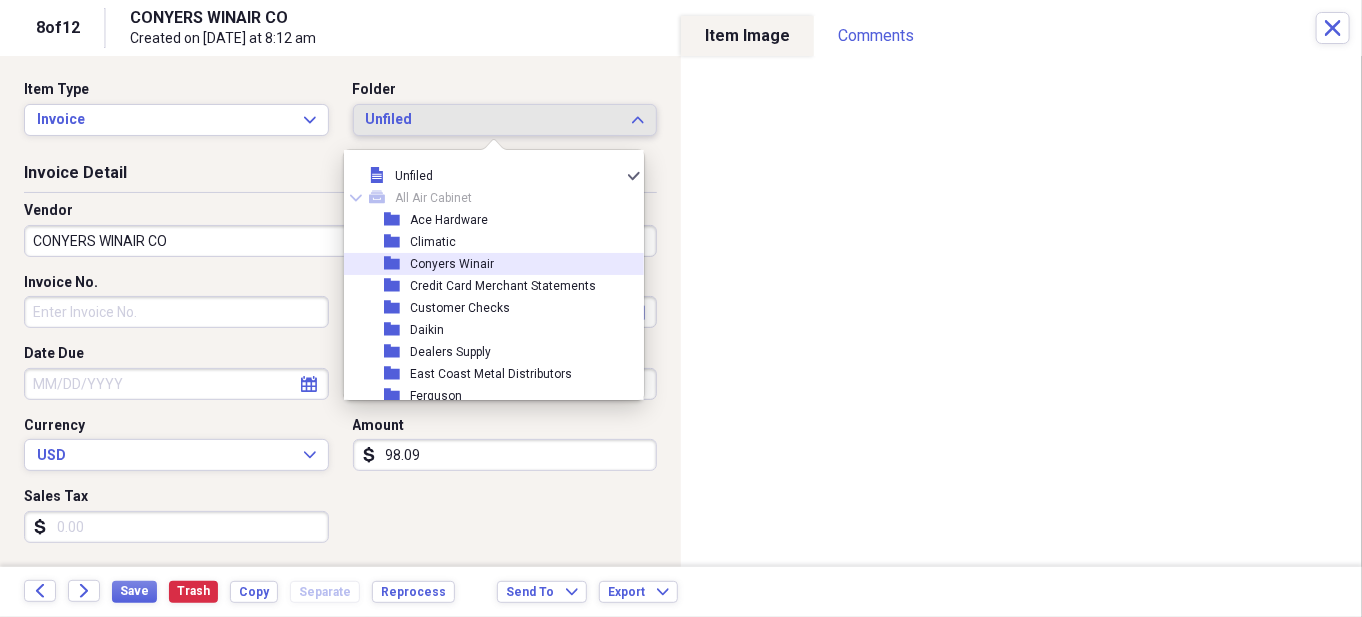 click on "Conyers Winair" at bounding box center [452, 264] 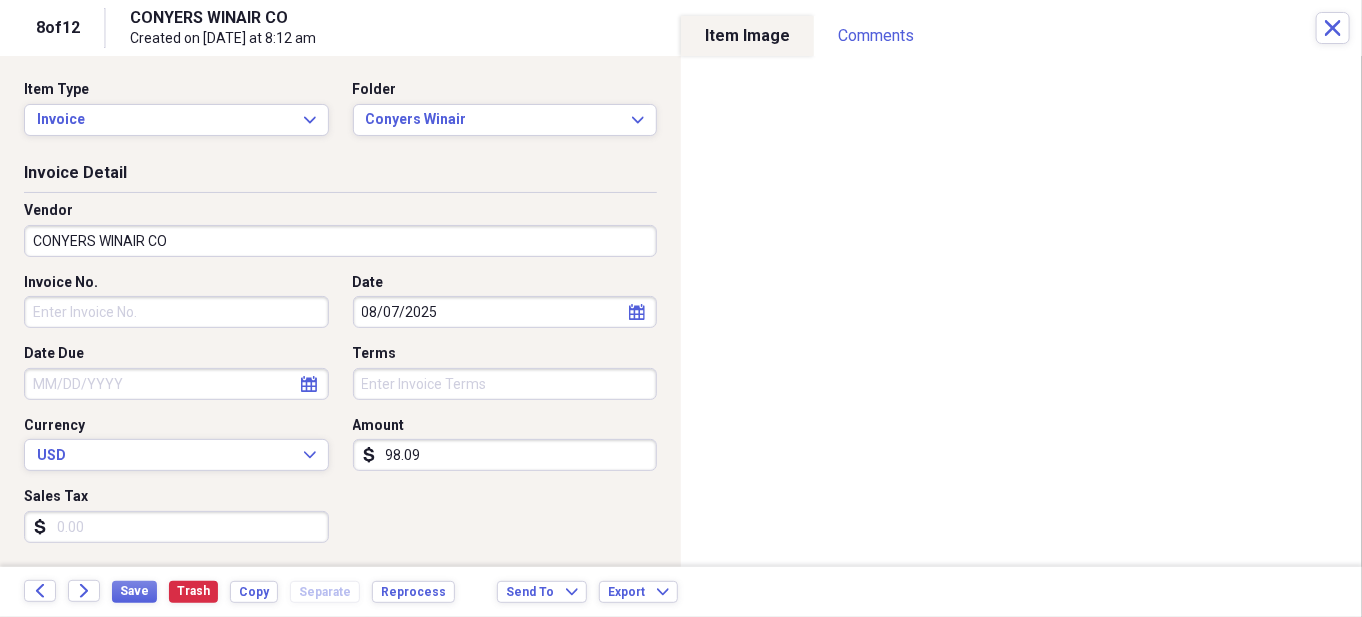 click on "98.09" at bounding box center [505, 455] 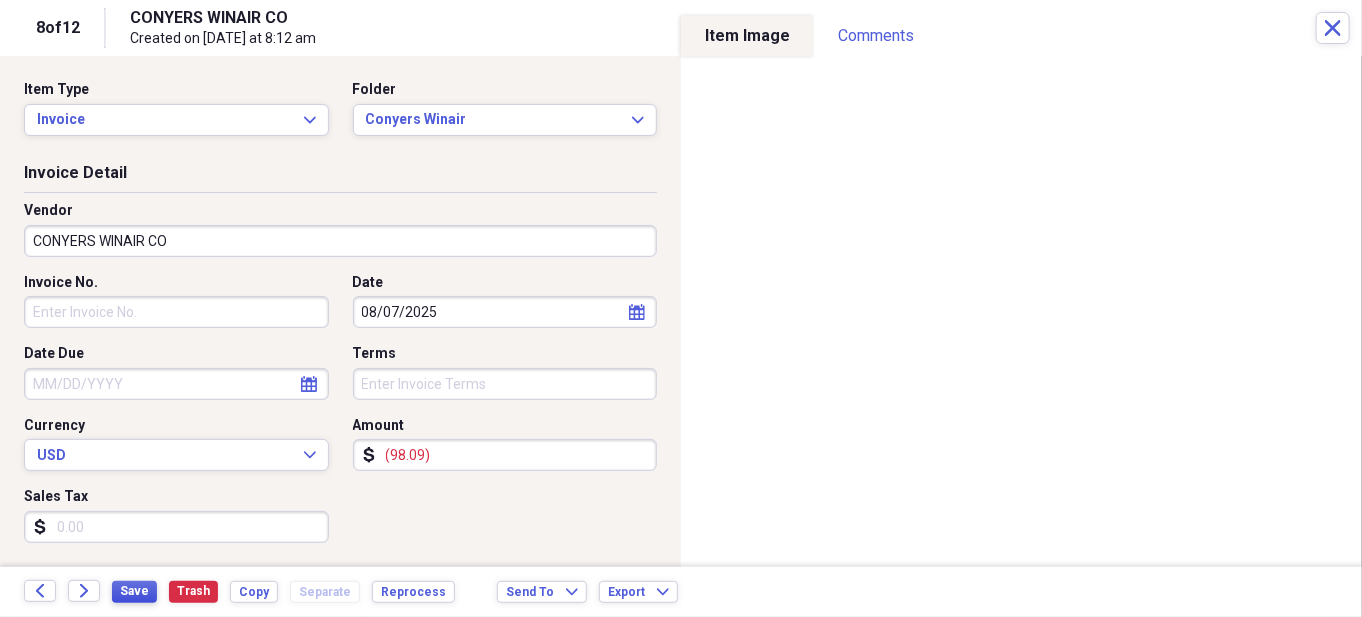 click on "Save" at bounding box center (134, 591) 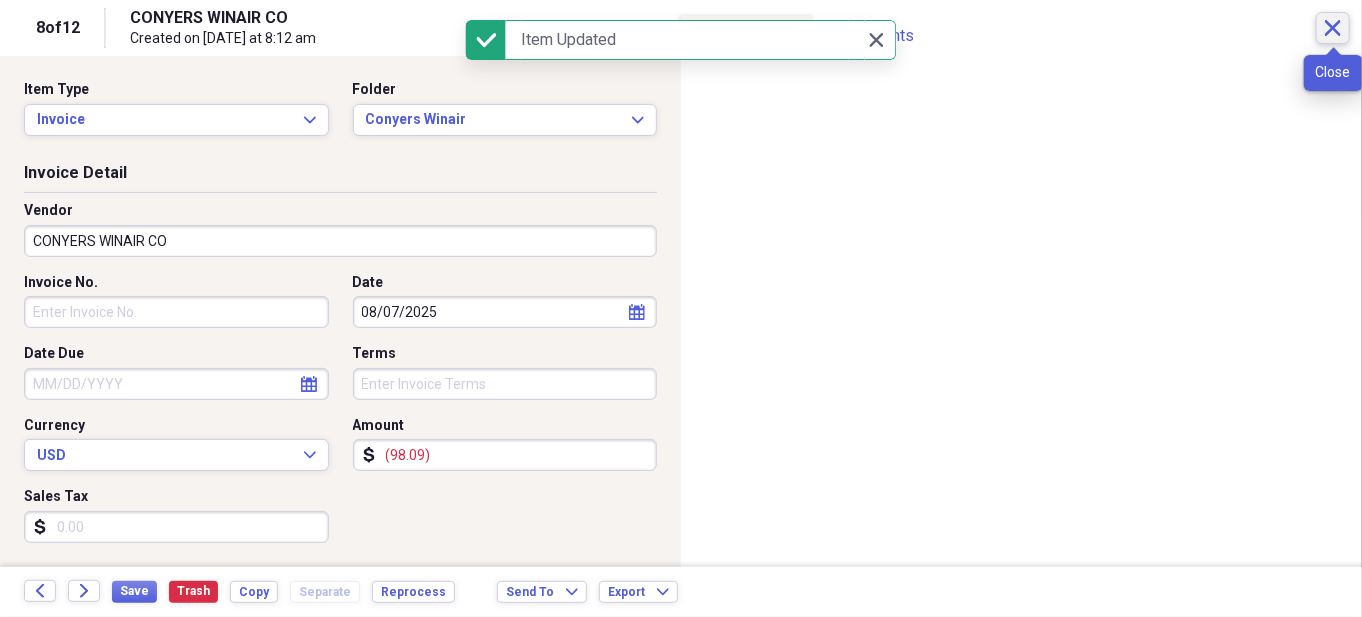 click on "Close" 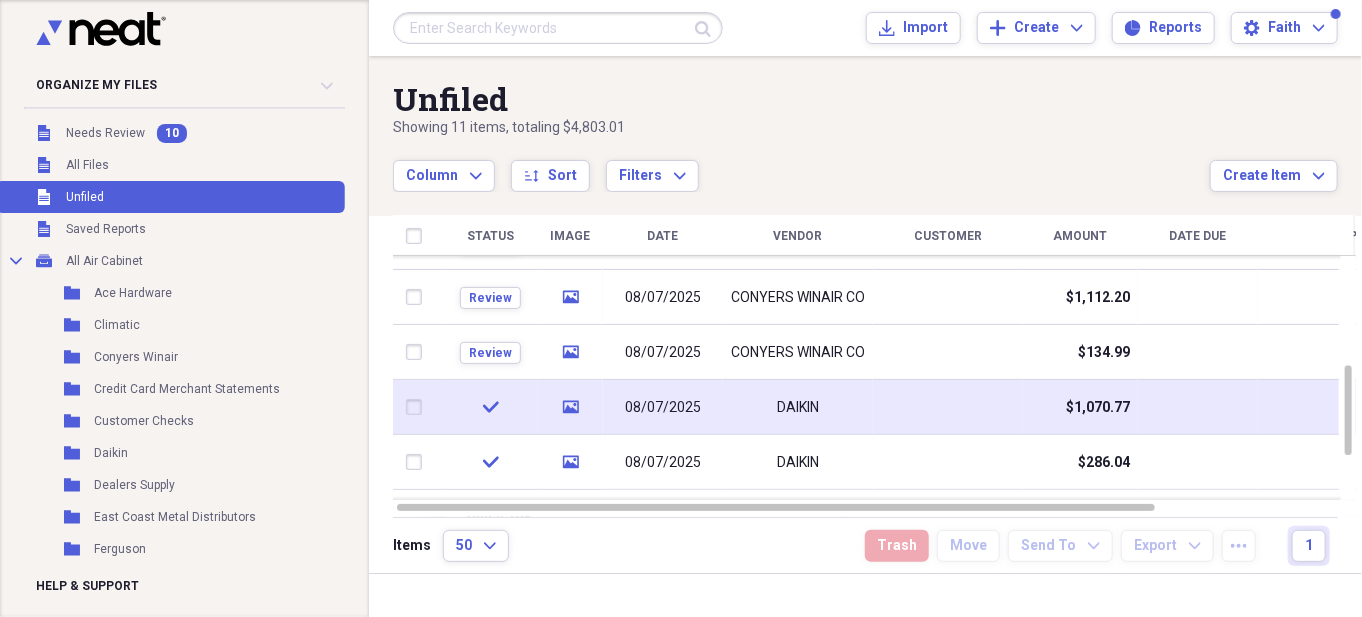 click on "check" at bounding box center [490, 407] 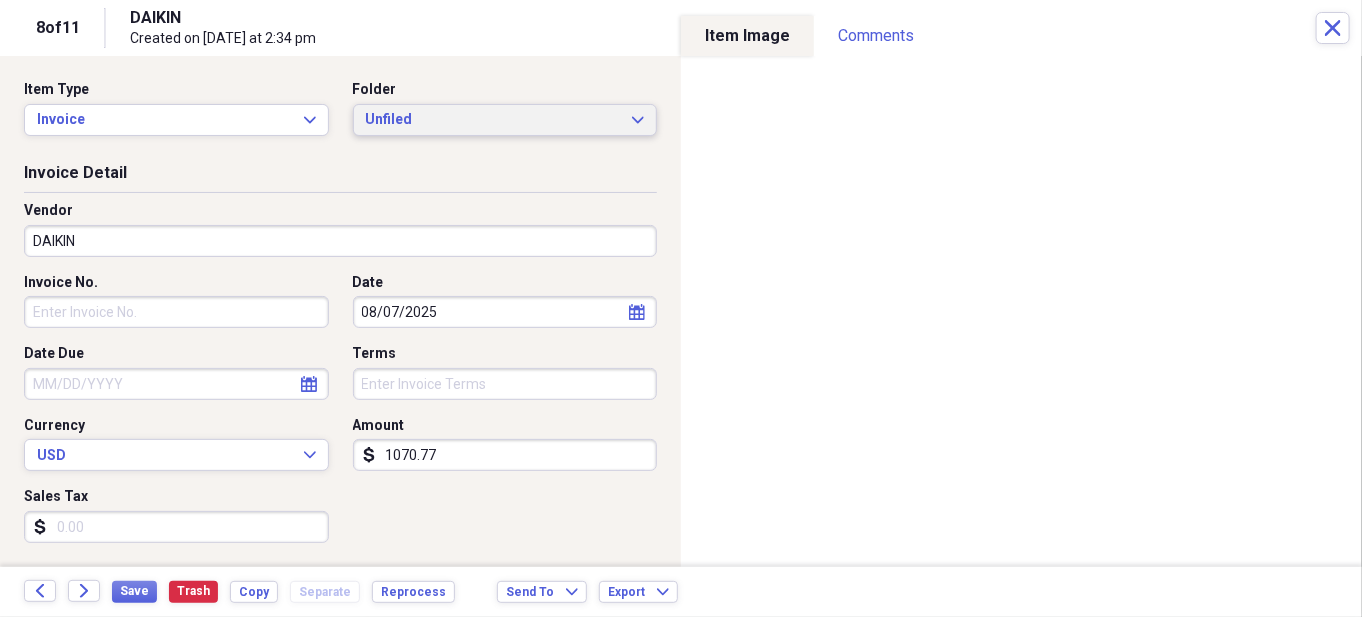 click on "Unfiled" at bounding box center (493, 120) 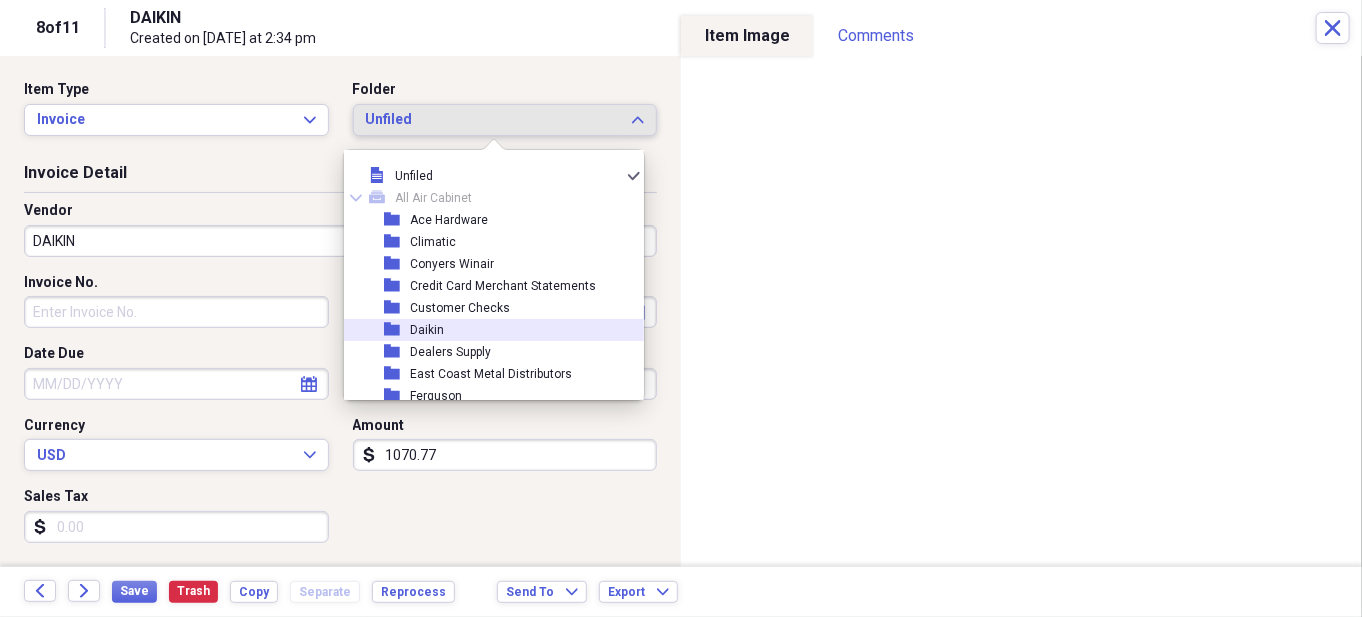 click on "folder Daikin" at bounding box center (486, 330) 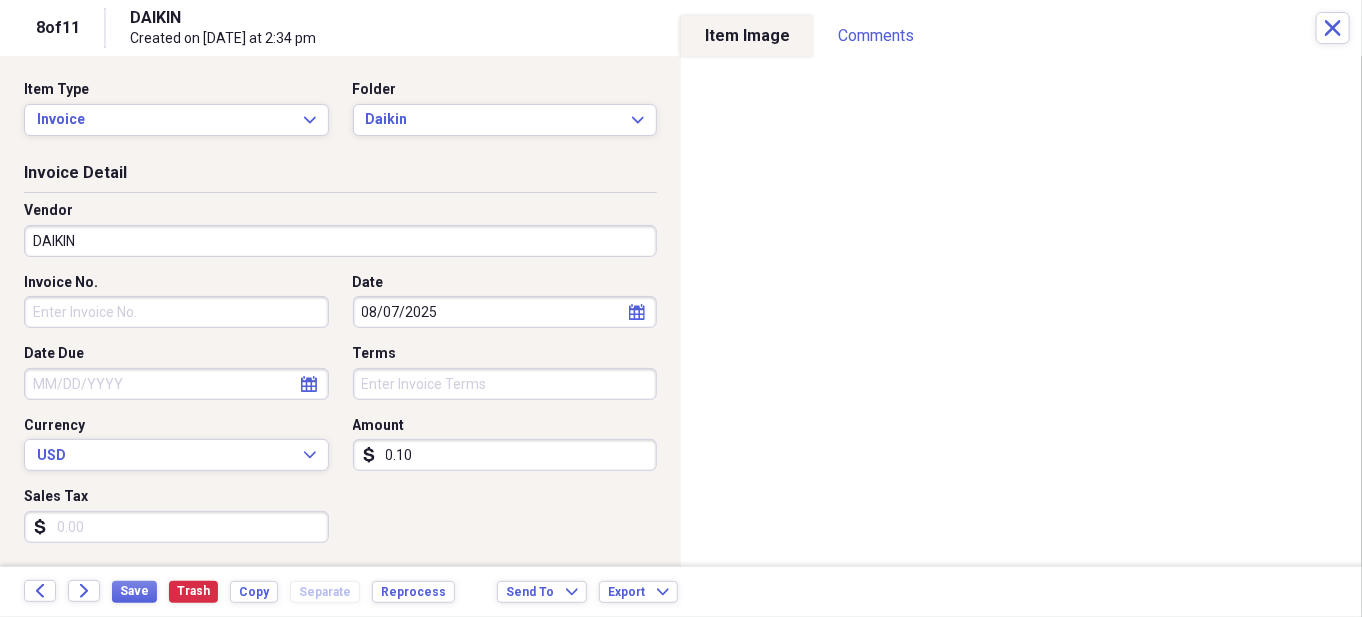 type on "0.01" 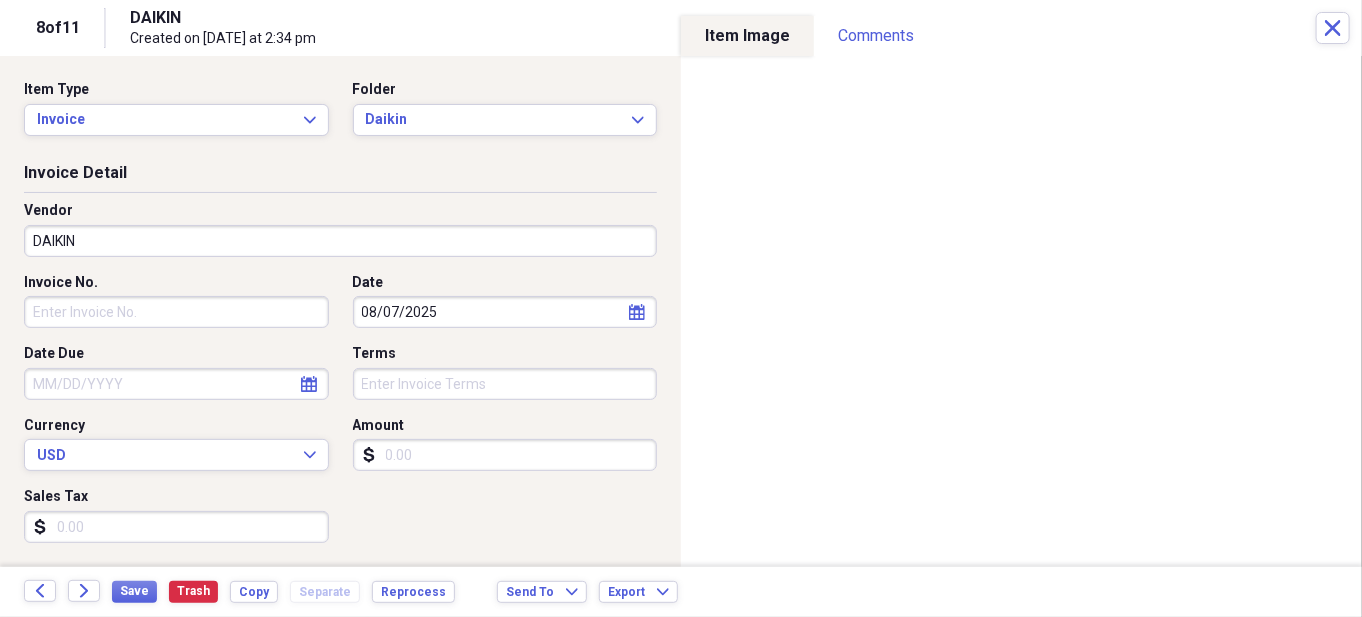 scroll, scrollTop: 39, scrollLeft: 0, axis: vertical 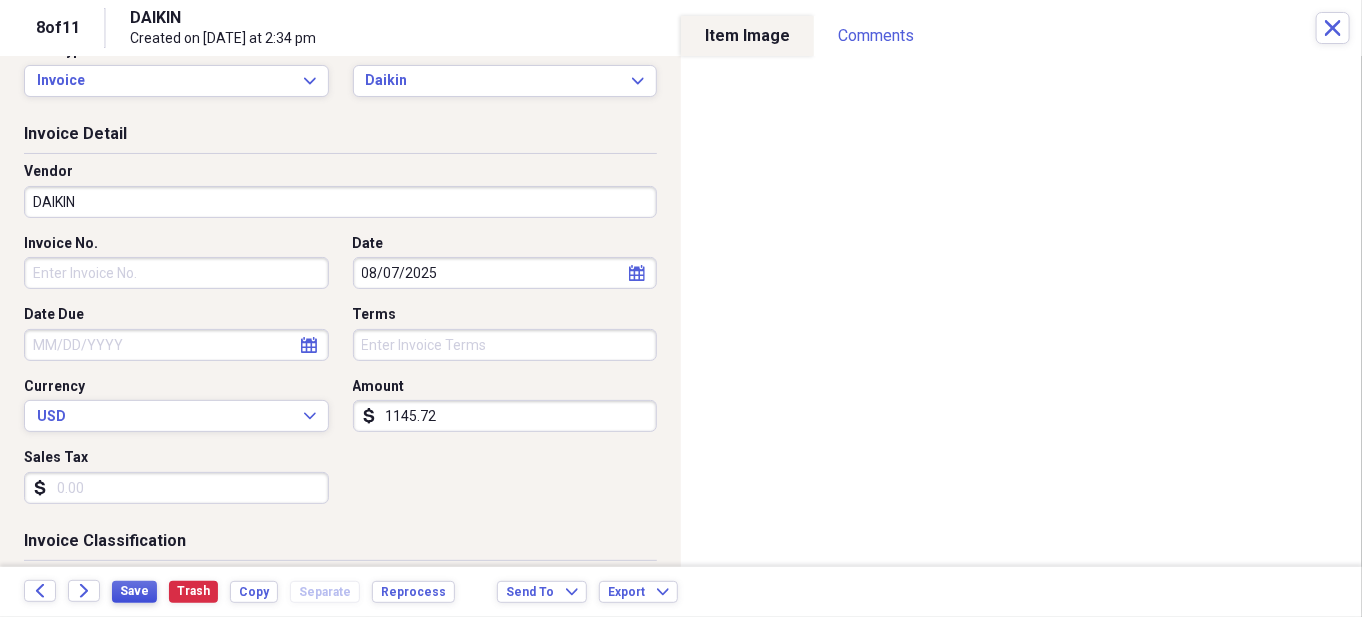 type on "1145.72" 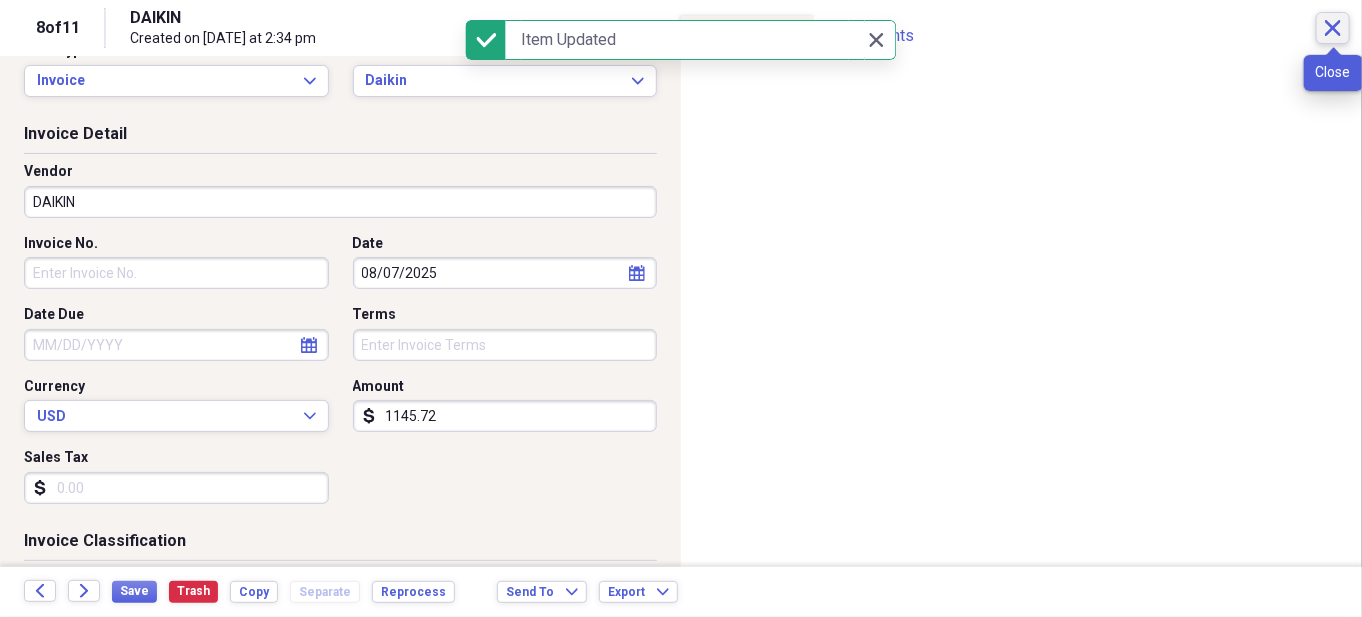 click 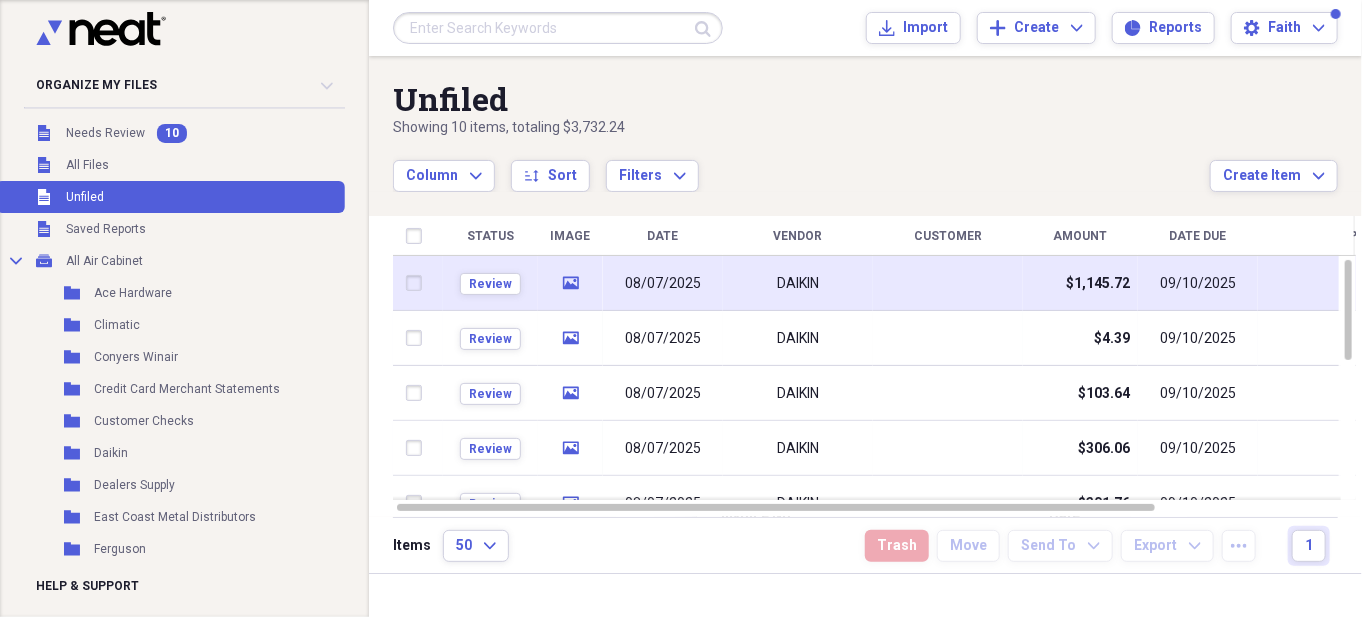 click at bounding box center (948, 283) 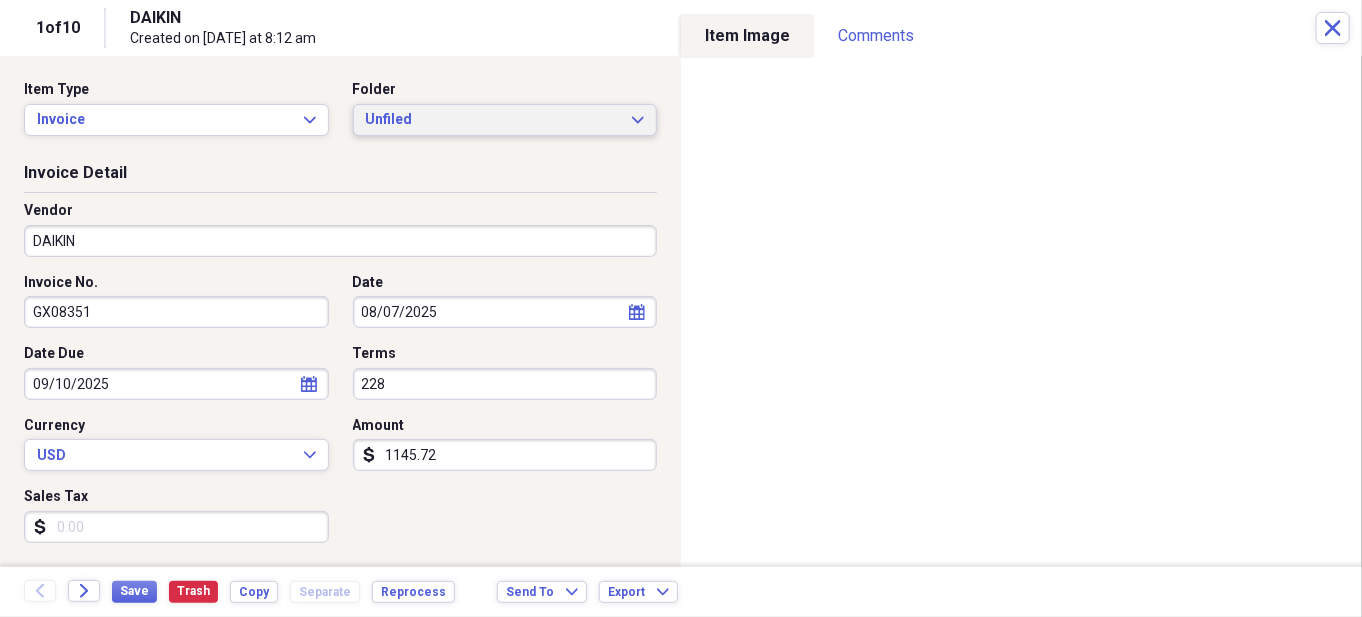 click on "Unfiled" at bounding box center (493, 120) 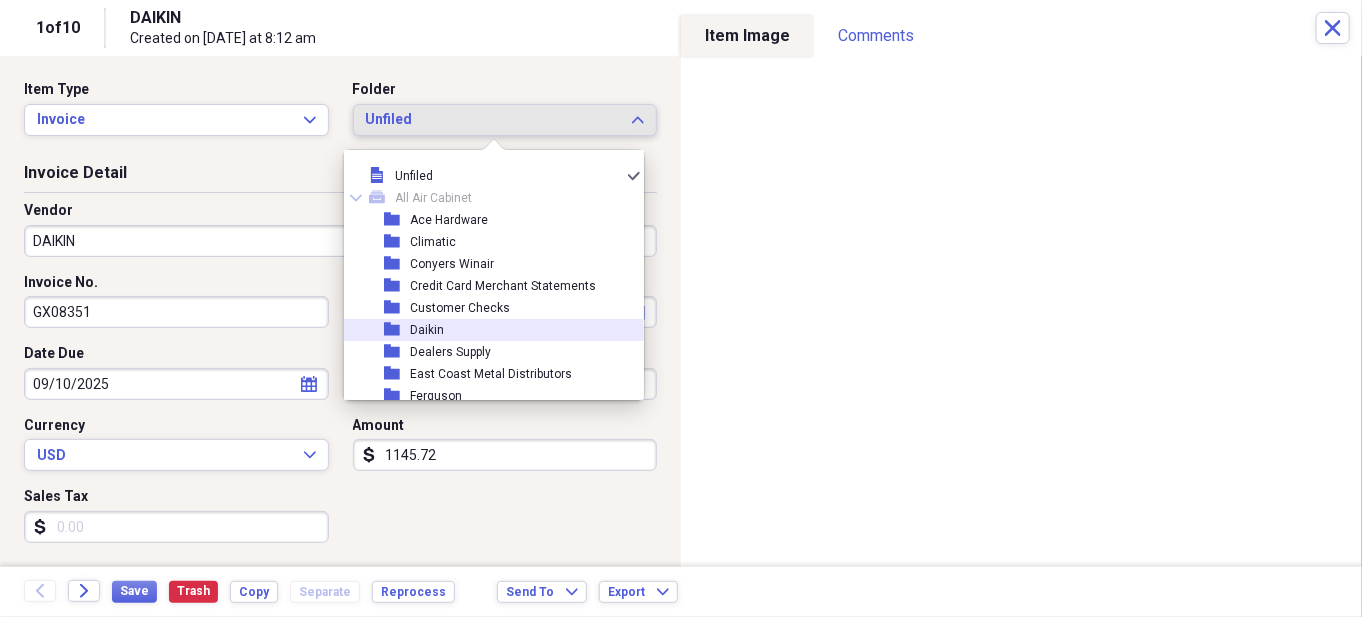 click on "folder Daikin" at bounding box center (486, 330) 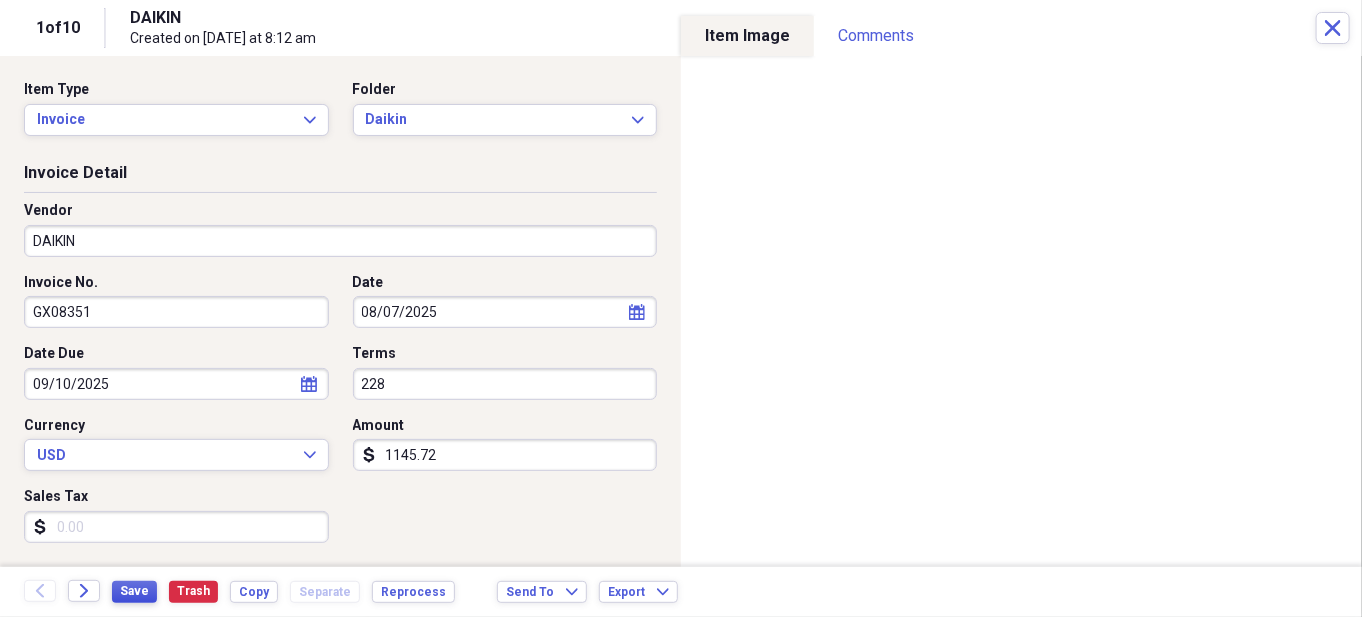 click on "Save" at bounding box center (134, 591) 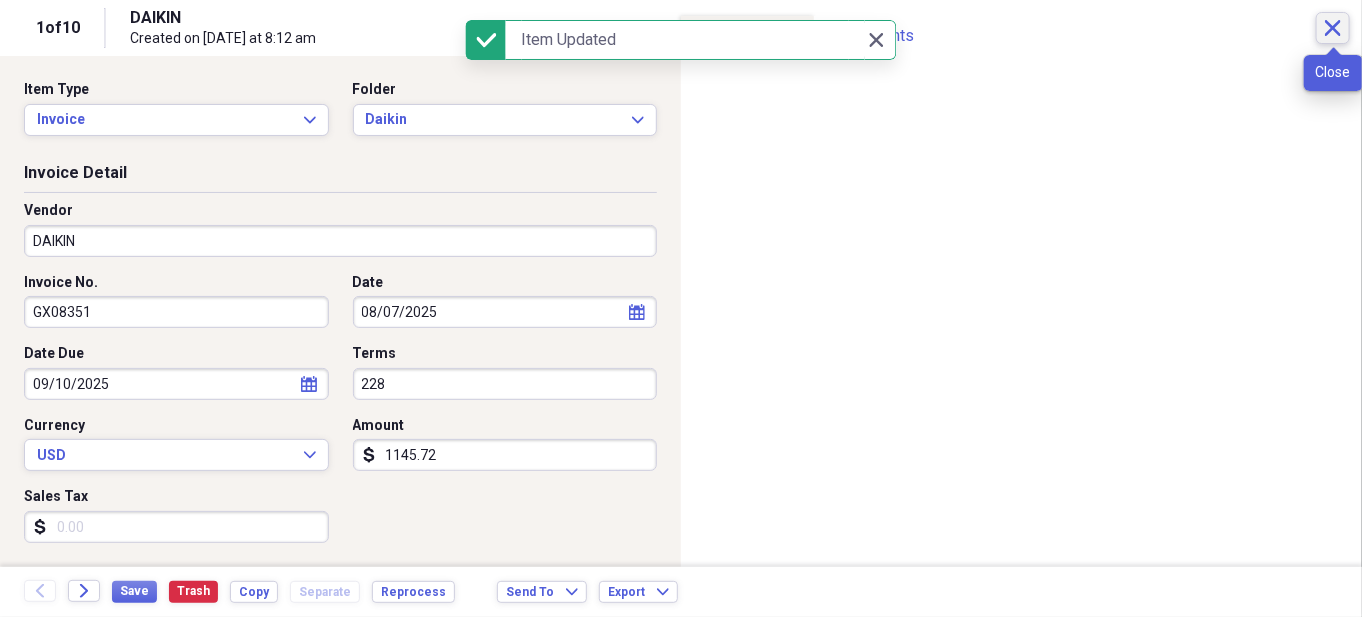 click 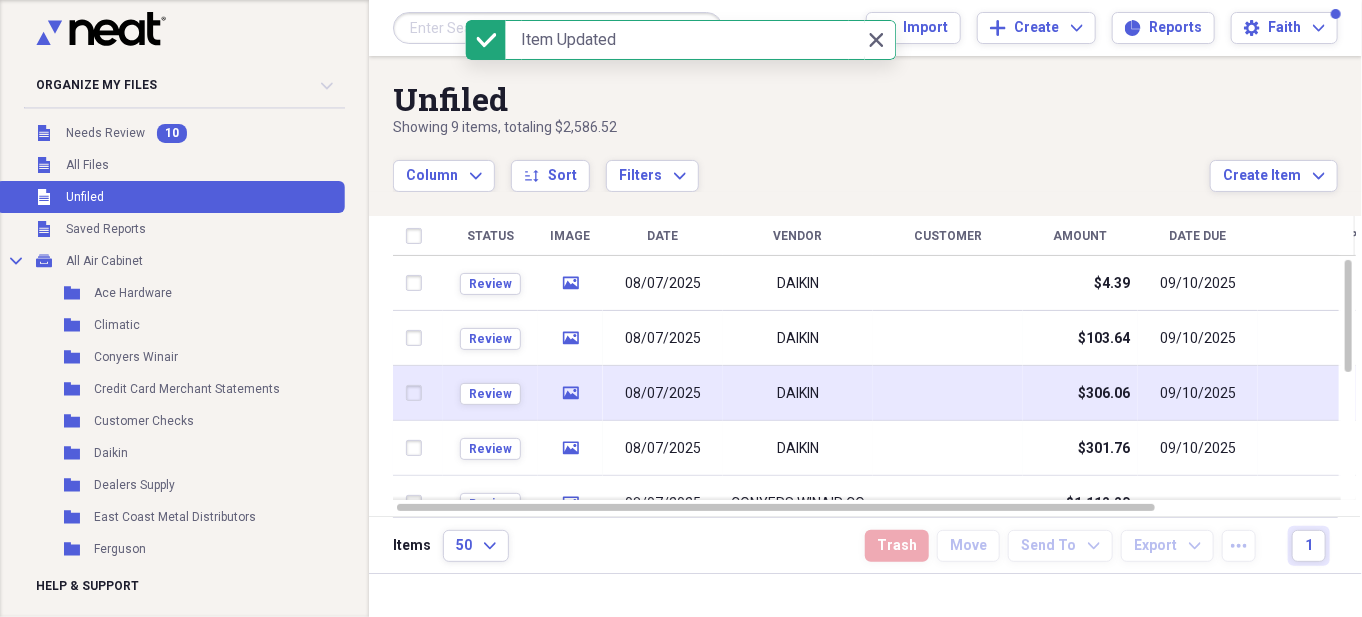 click at bounding box center (948, 393) 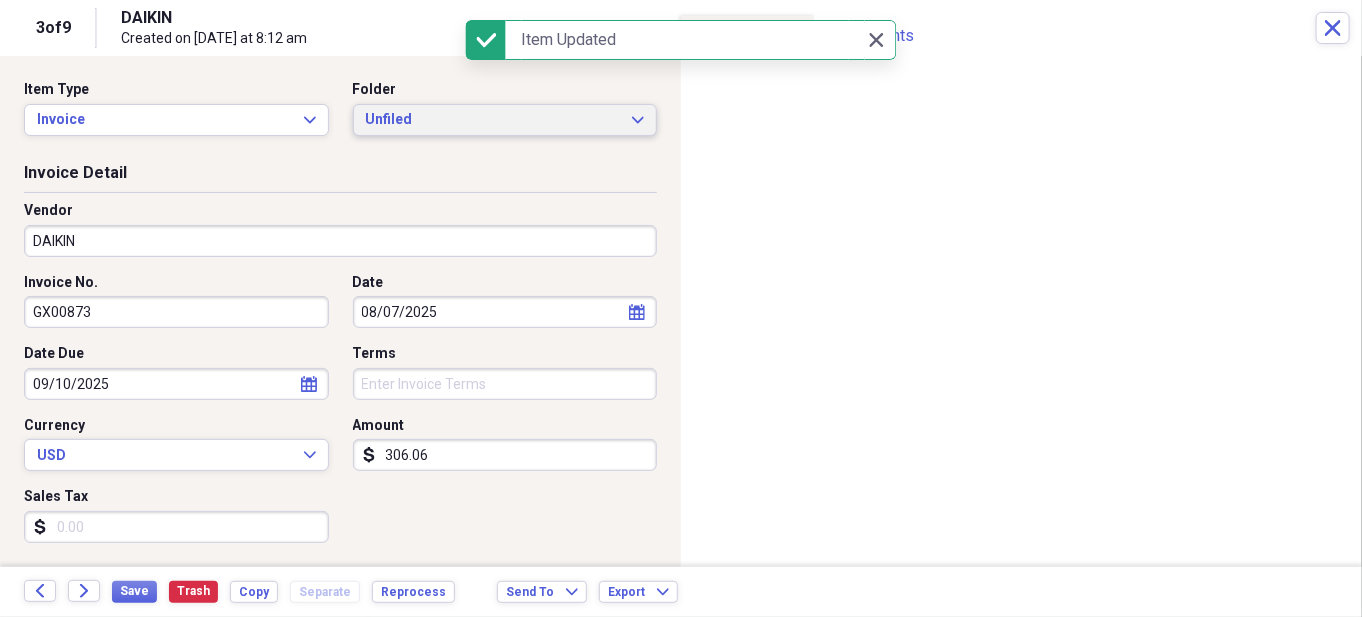 click on "Unfiled" at bounding box center [493, 120] 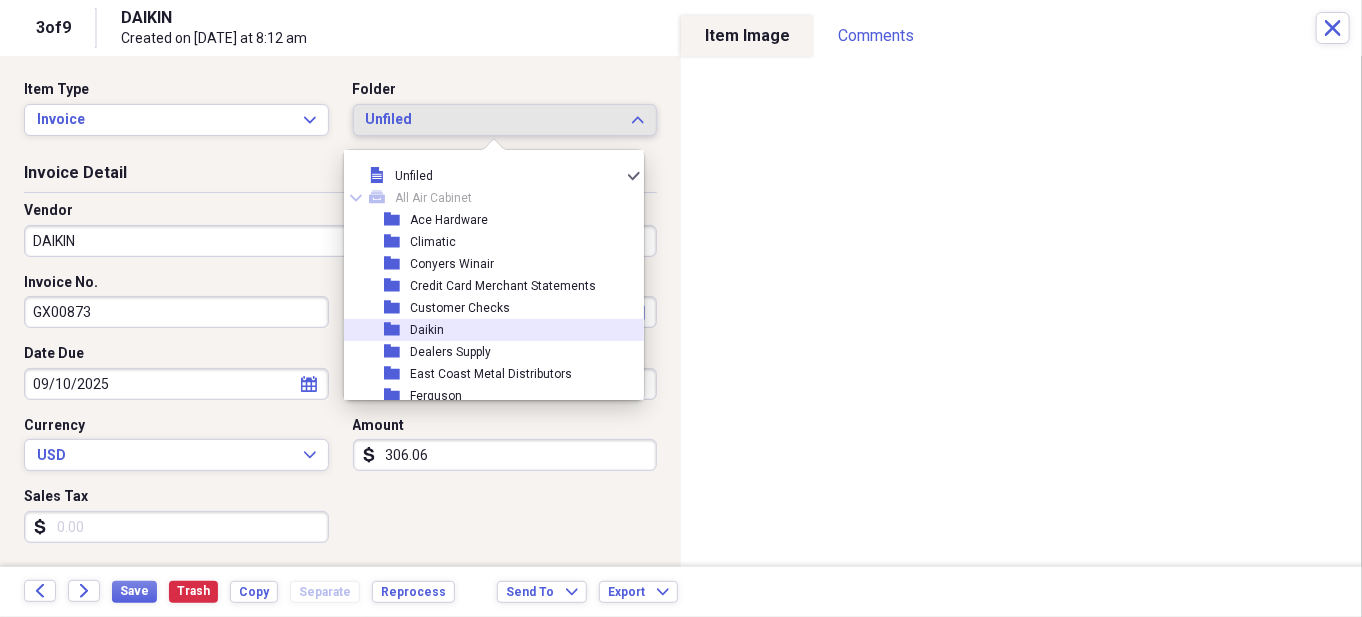 click on "folder Daikin" at bounding box center (486, 330) 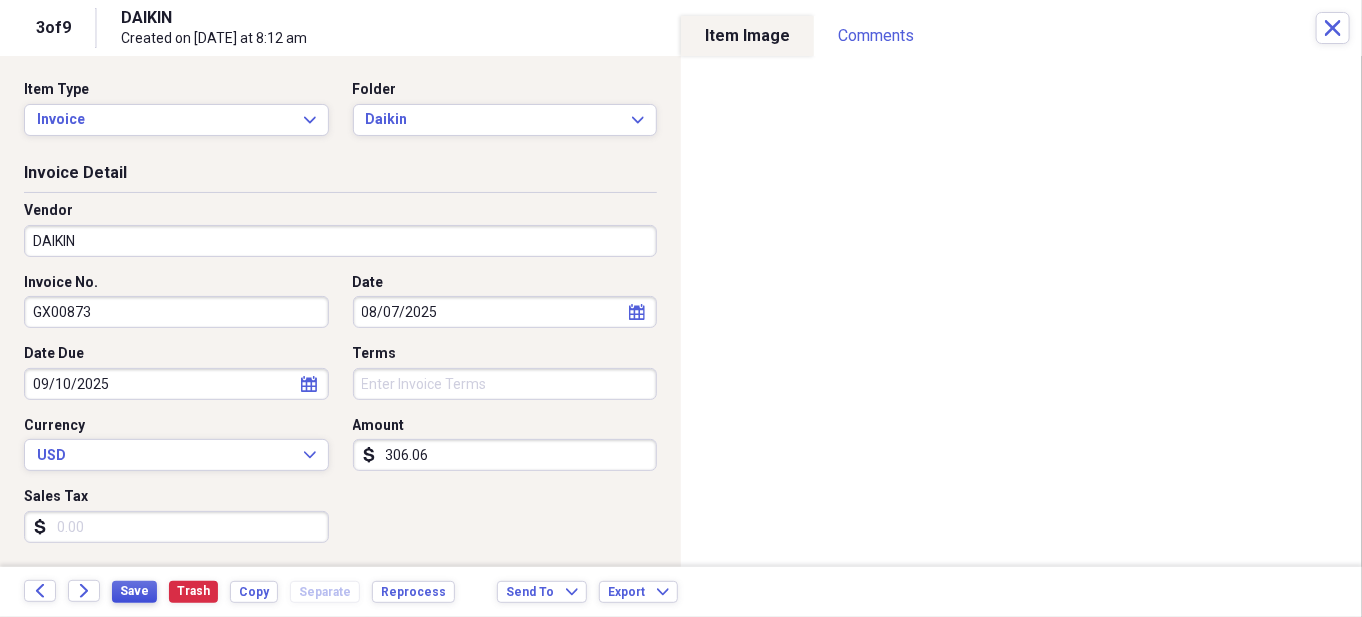 click on "Save" at bounding box center (134, 591) 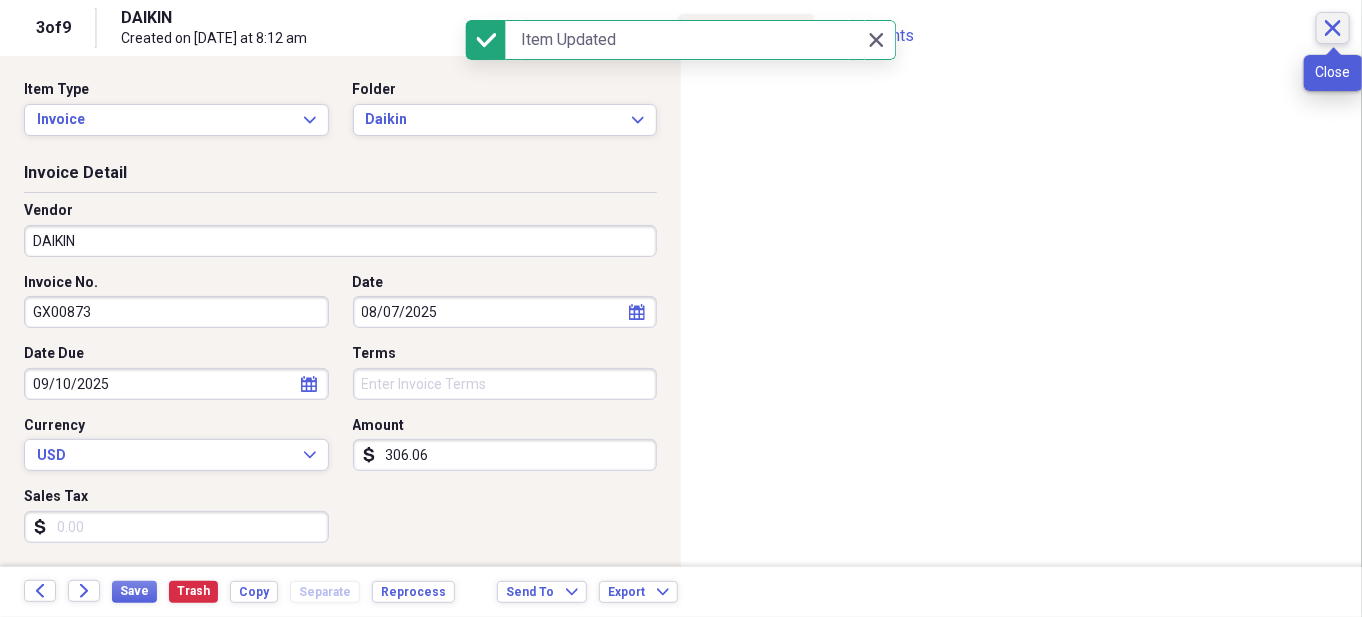 click on "Close" 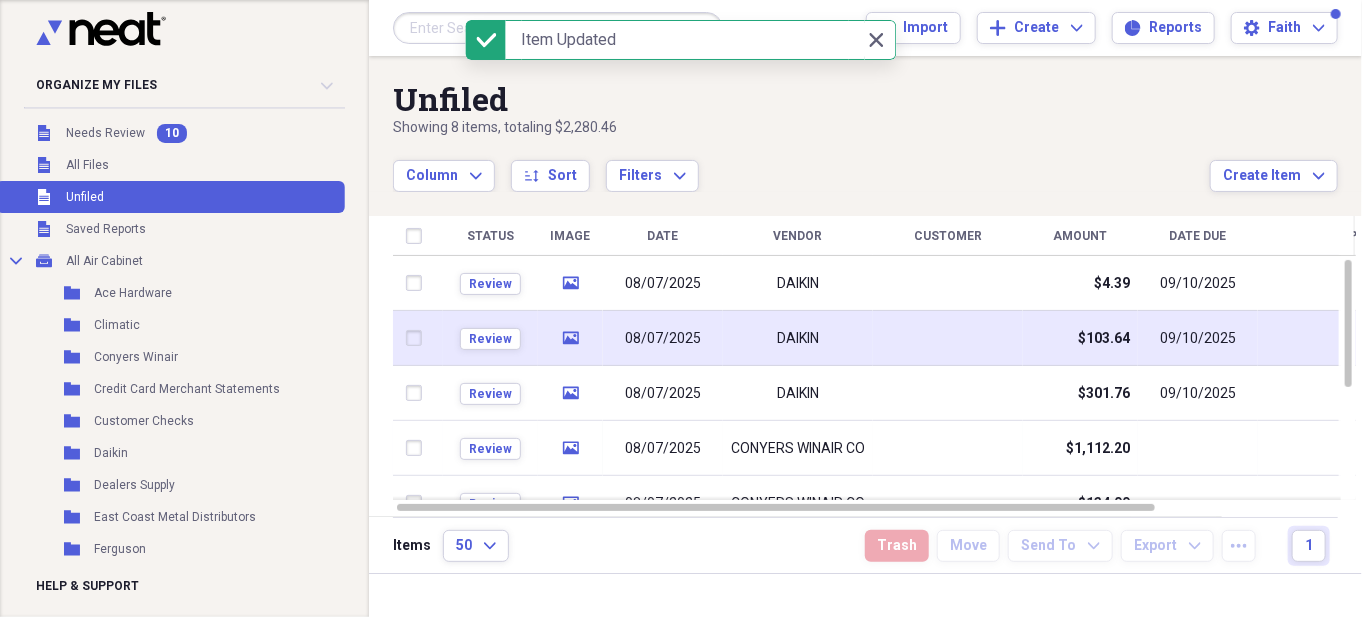 click at bounding box center [948, 338] 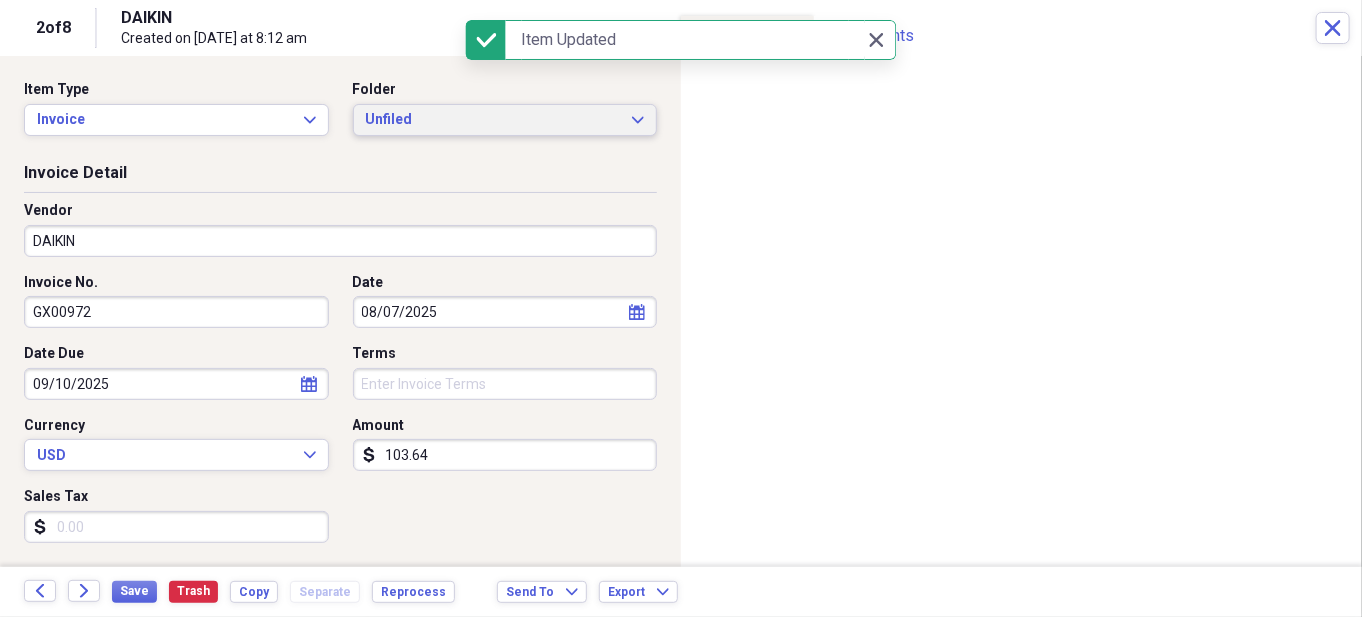 click on "Unfiled" at bounding box center [493, 120] 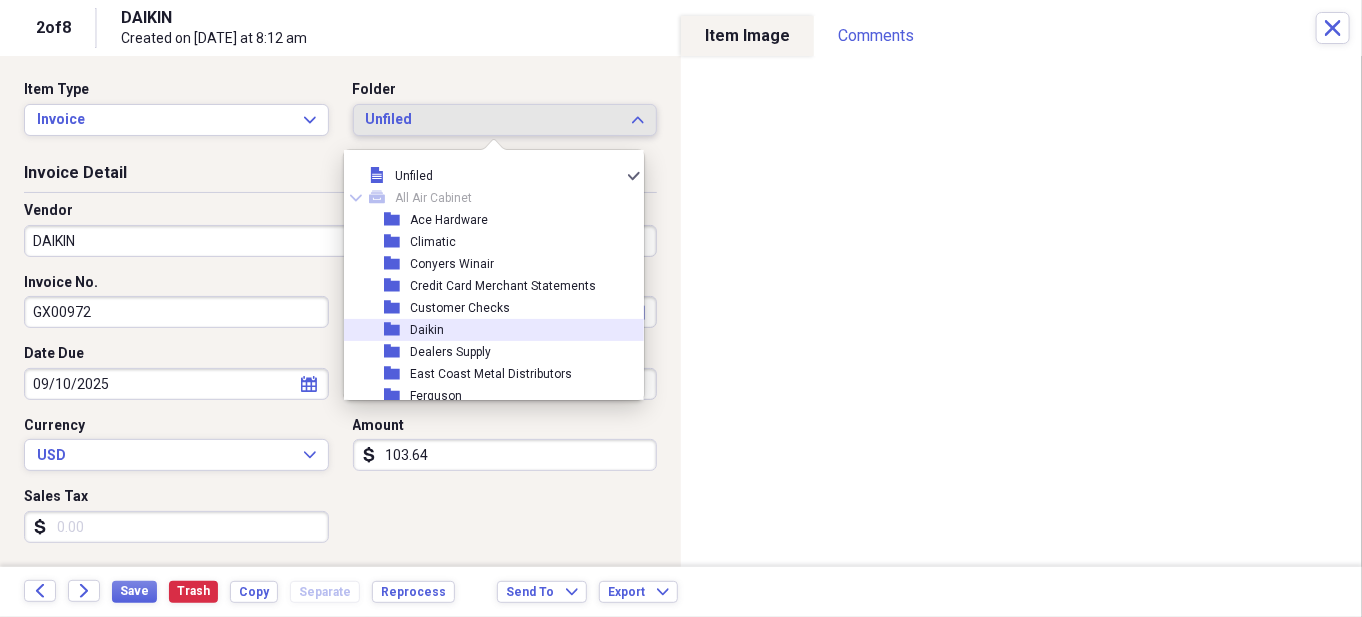 click on "folder Daikin" at bounding box center [486, 330] 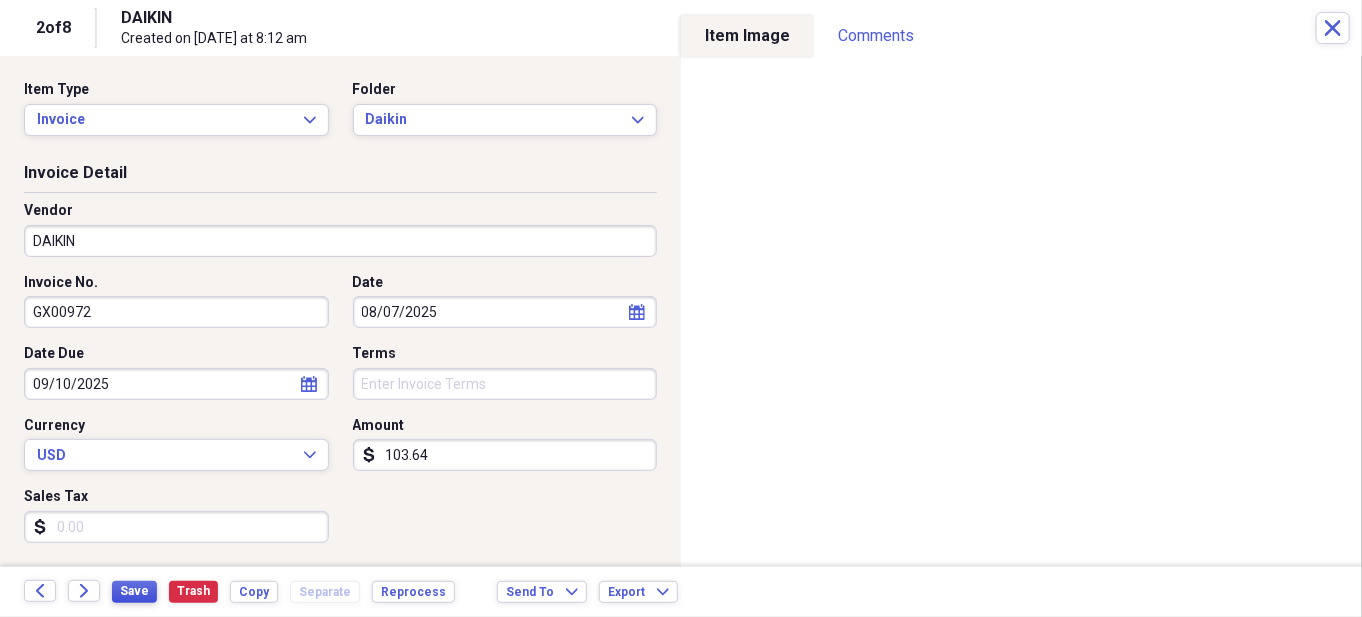 click on "Save" at bounding box center [134, 591] 